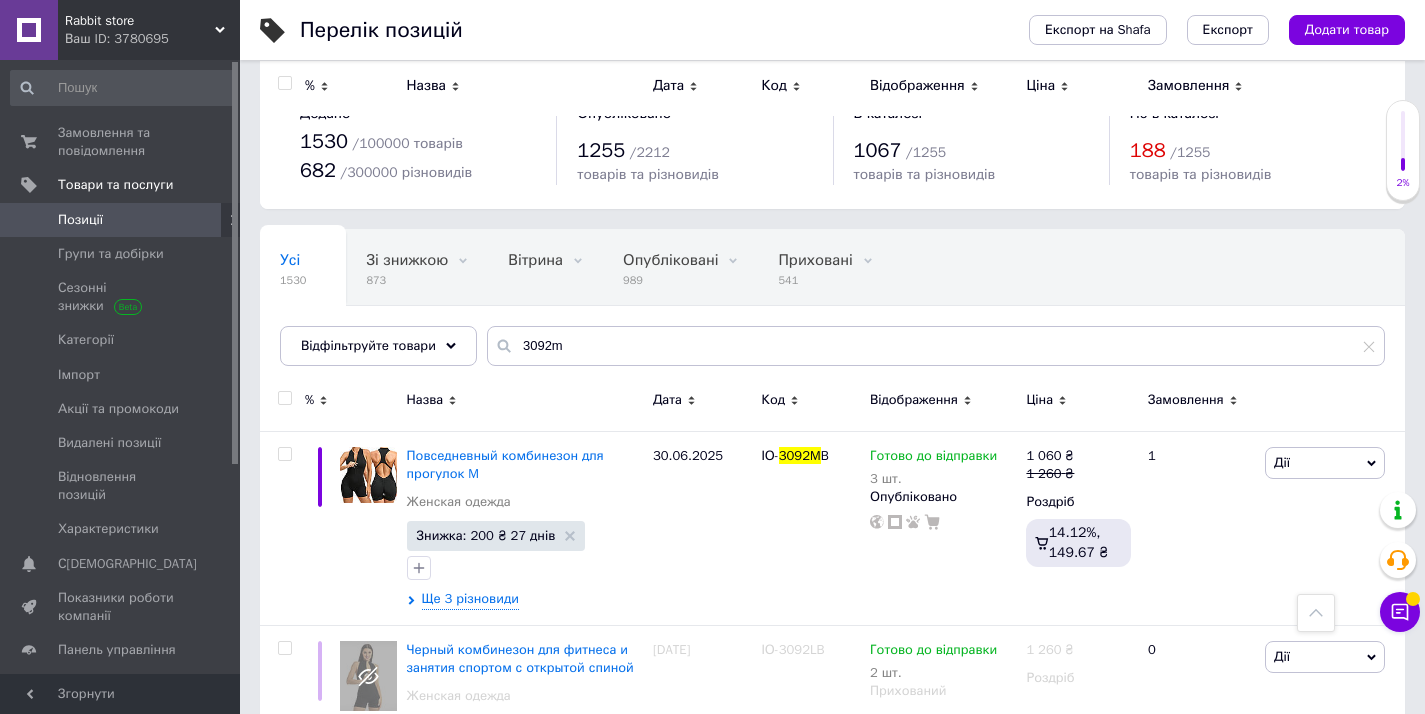 click on "Замовлення та повідомлення" at bounding box center [121, 142] 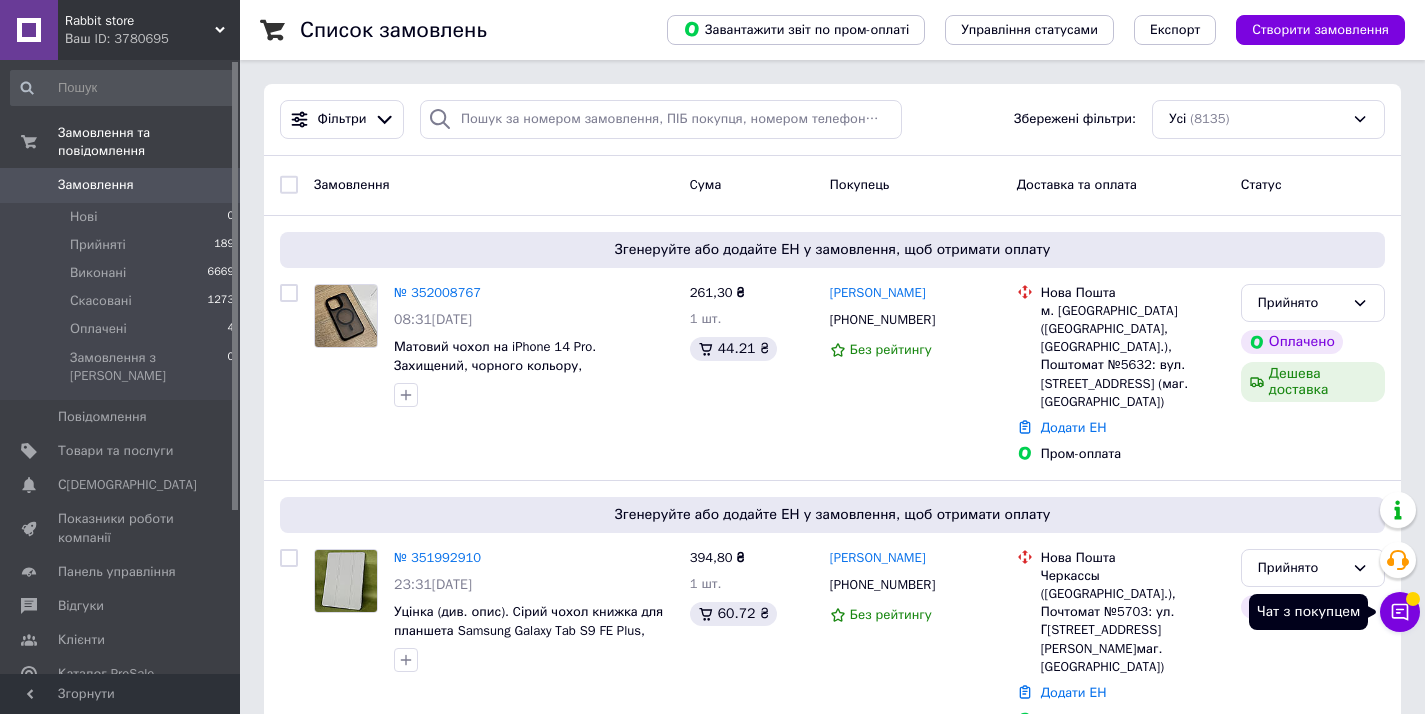 click on "Чат з покупцем" at bounding box center [1400, 612] 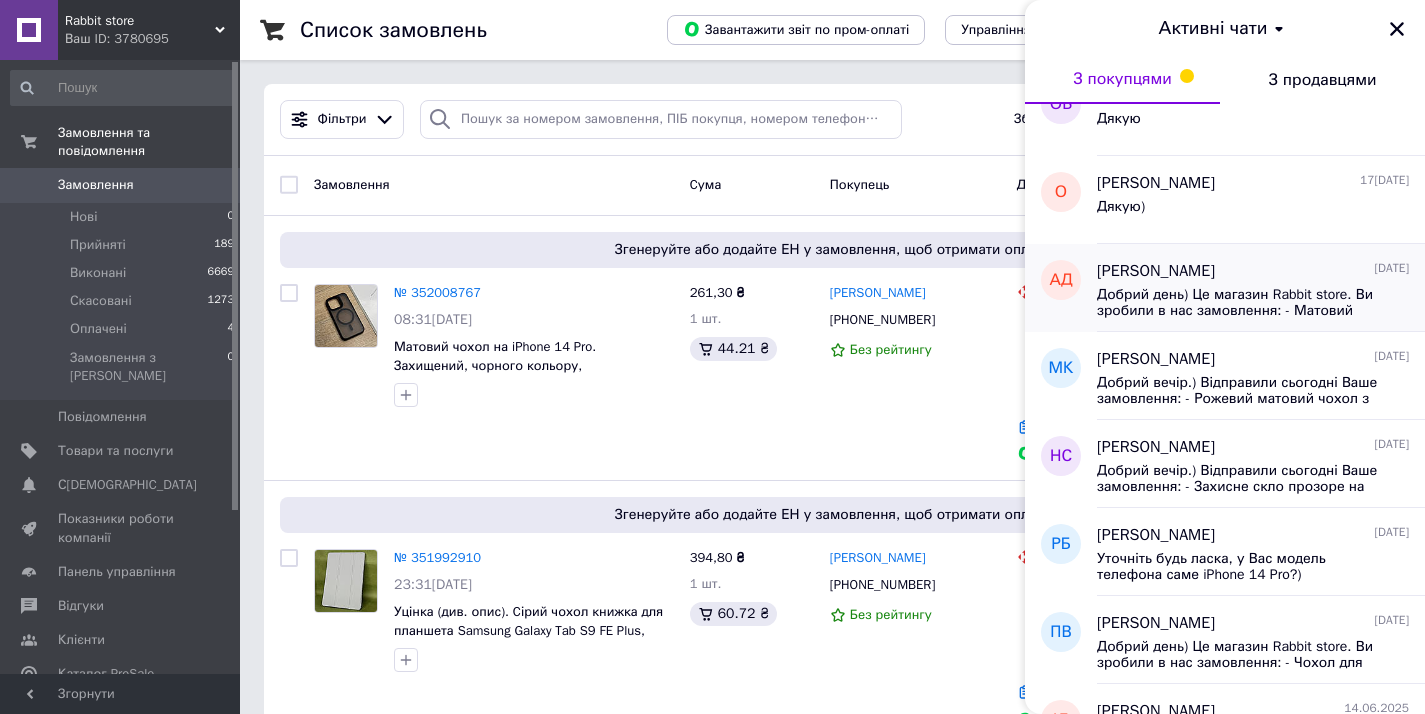 scroll, scrollTop: 8190, scrollLeft: 0, axis: vertical 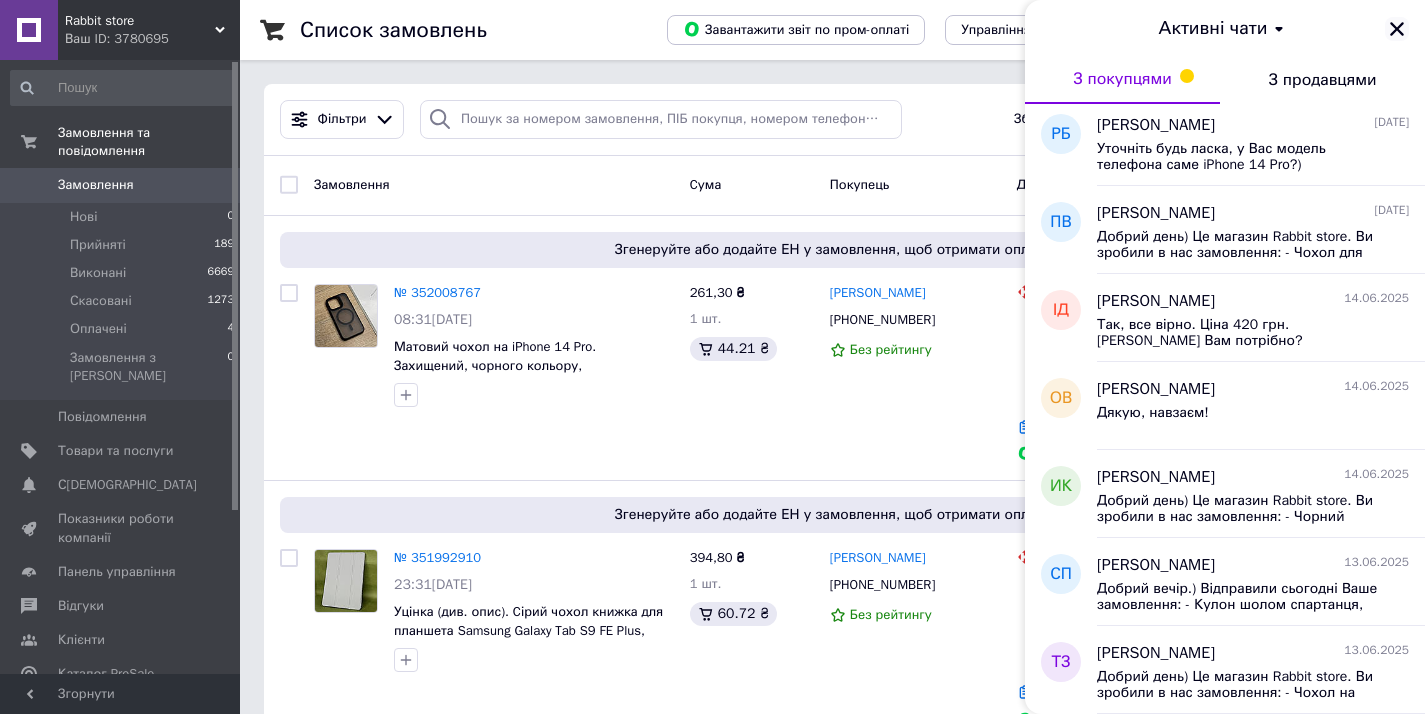 click 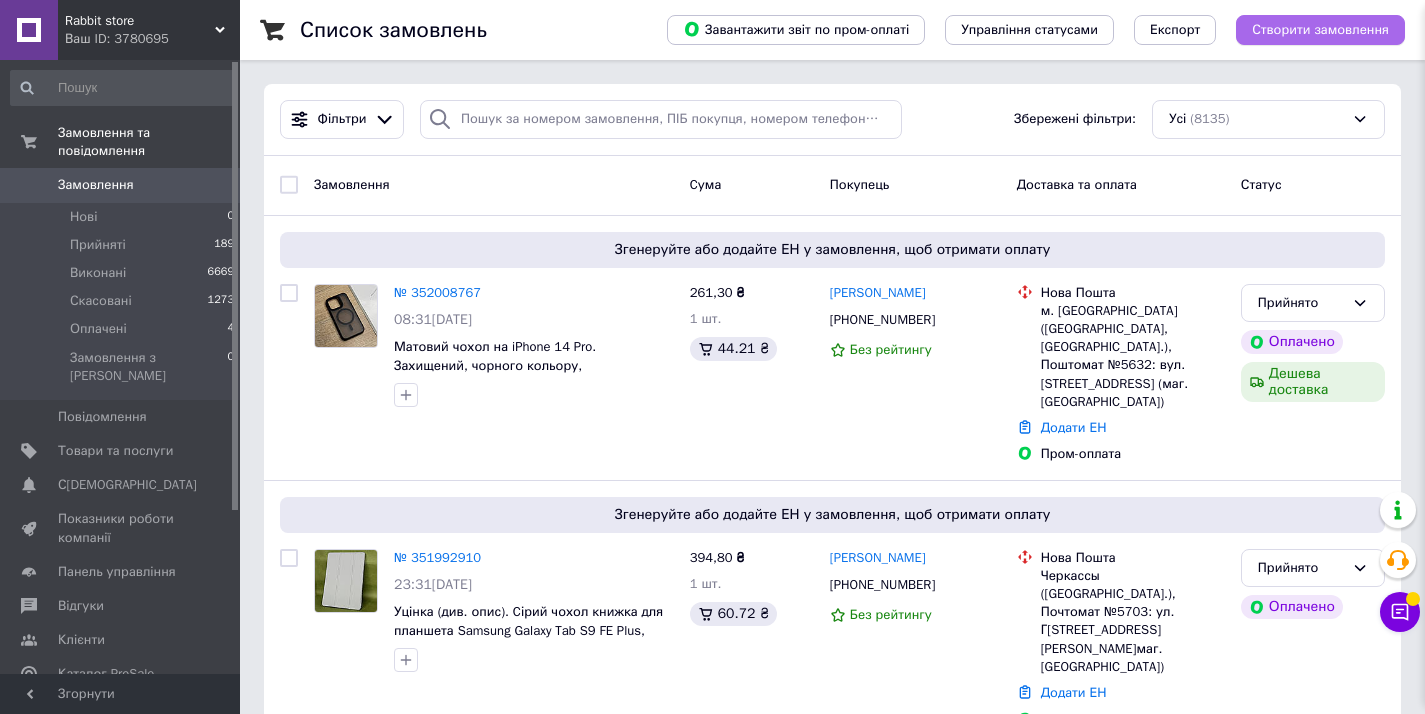 click on "Створити замовлення" at bounding box center [1320, 30] 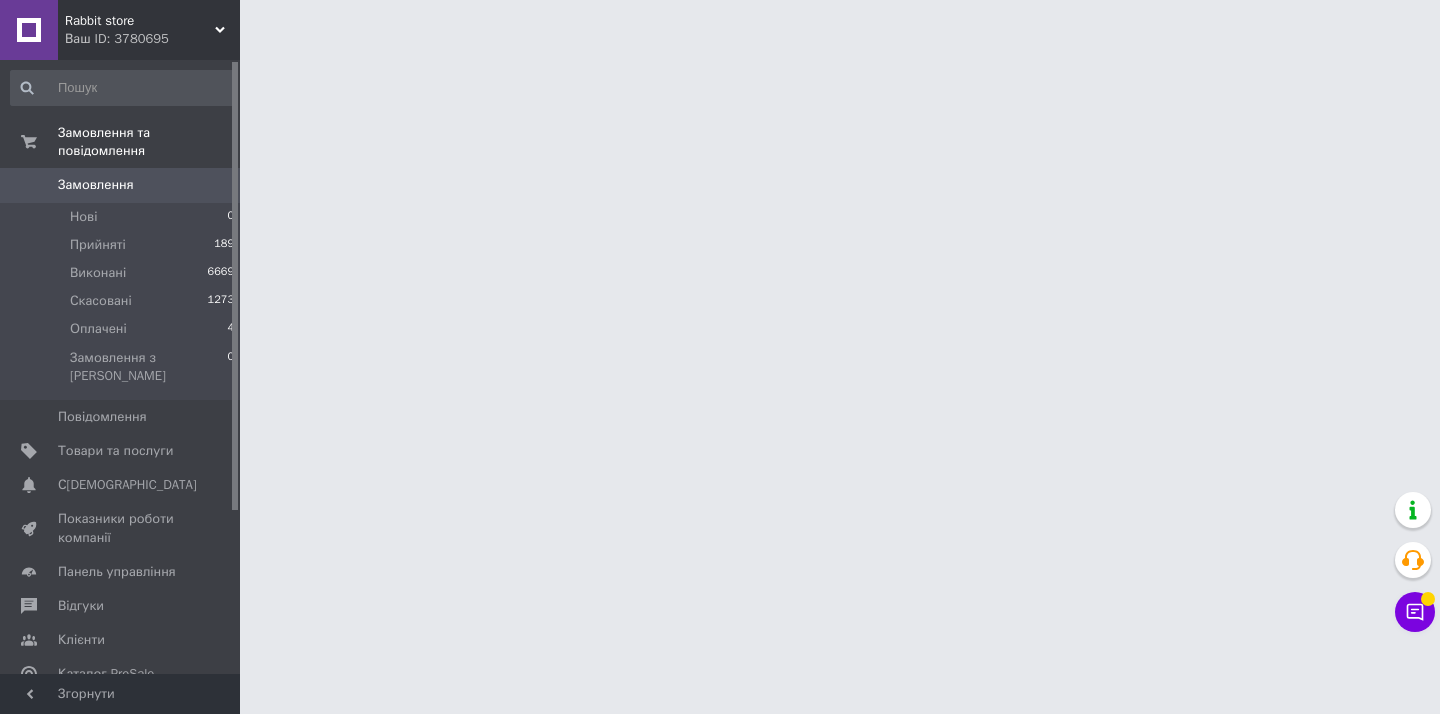 click on "Замовлення" at bounding box center (121, 185) 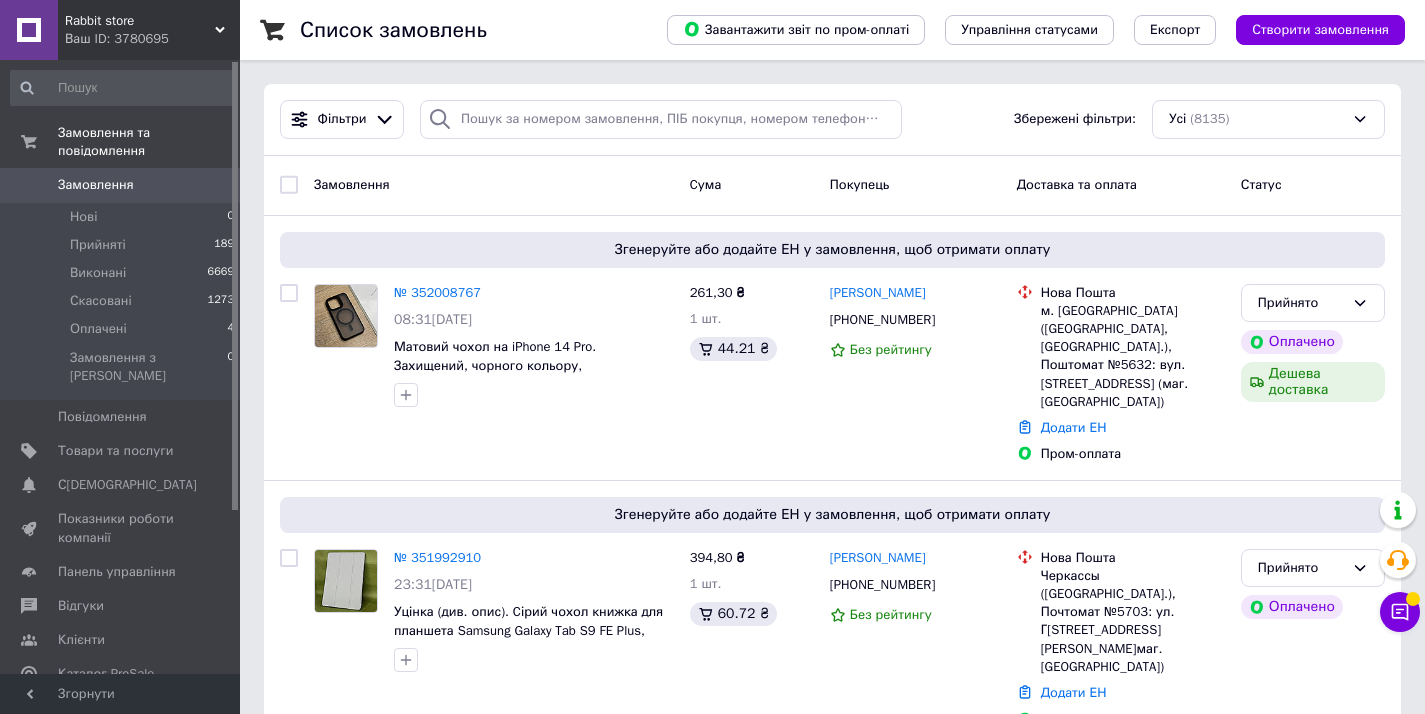 click on "Замовлення" at bounding box center [494, 185] 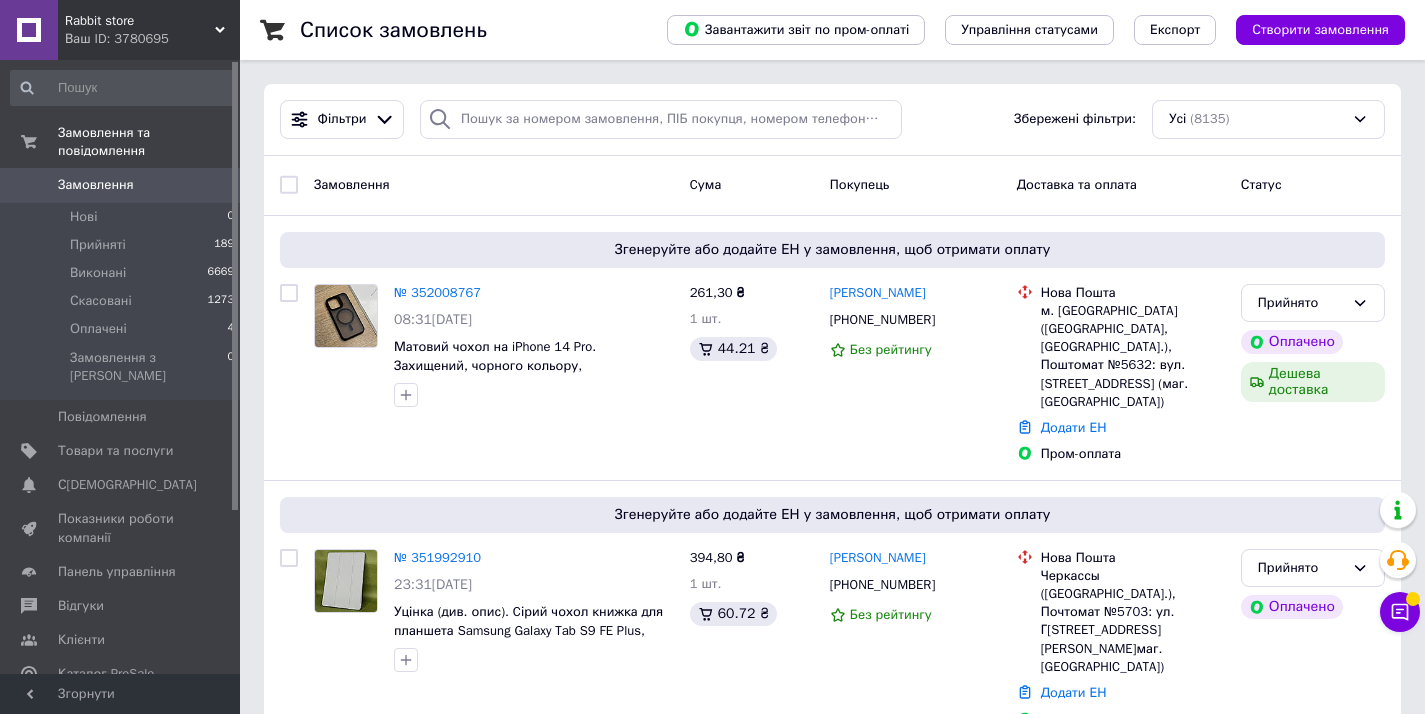 click on "Замовлення" at bounding box center (96, 185) 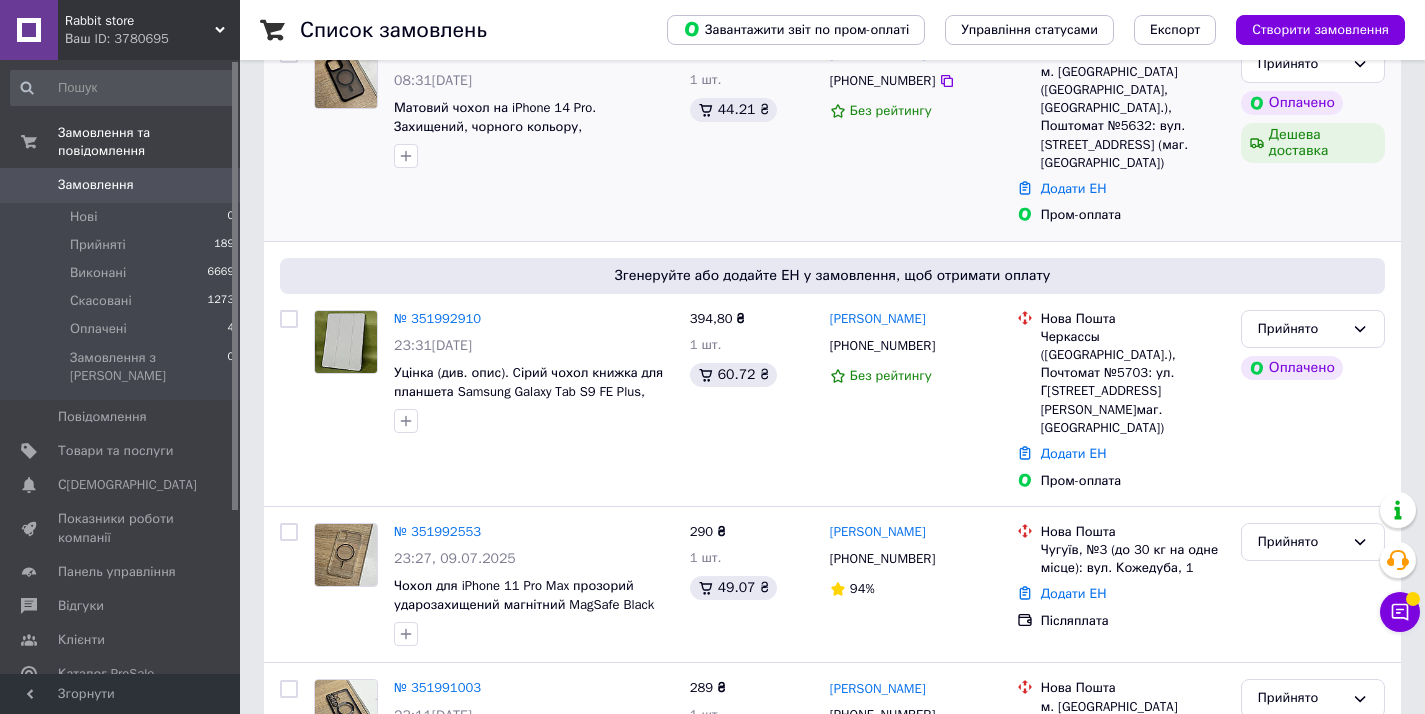 scroll, scrollTop: 0, scrollLeft: 0, axis: both 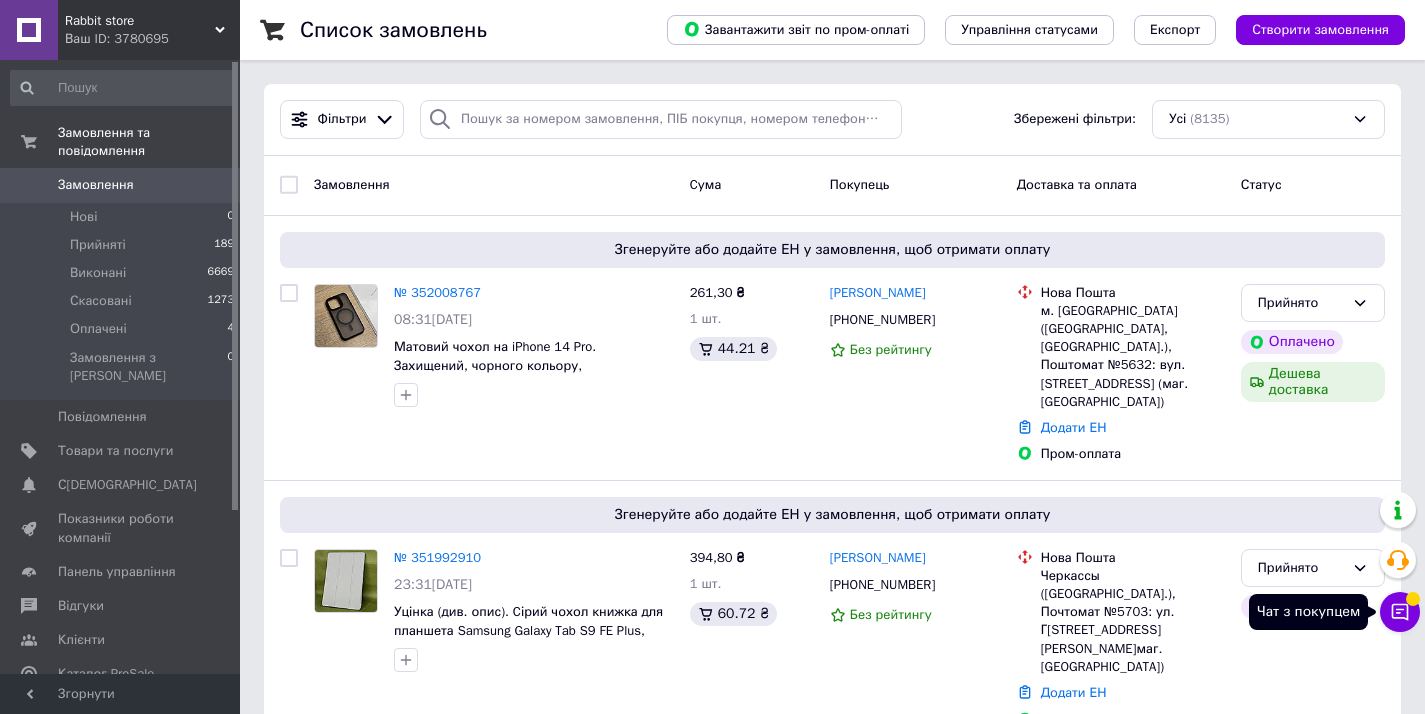 click 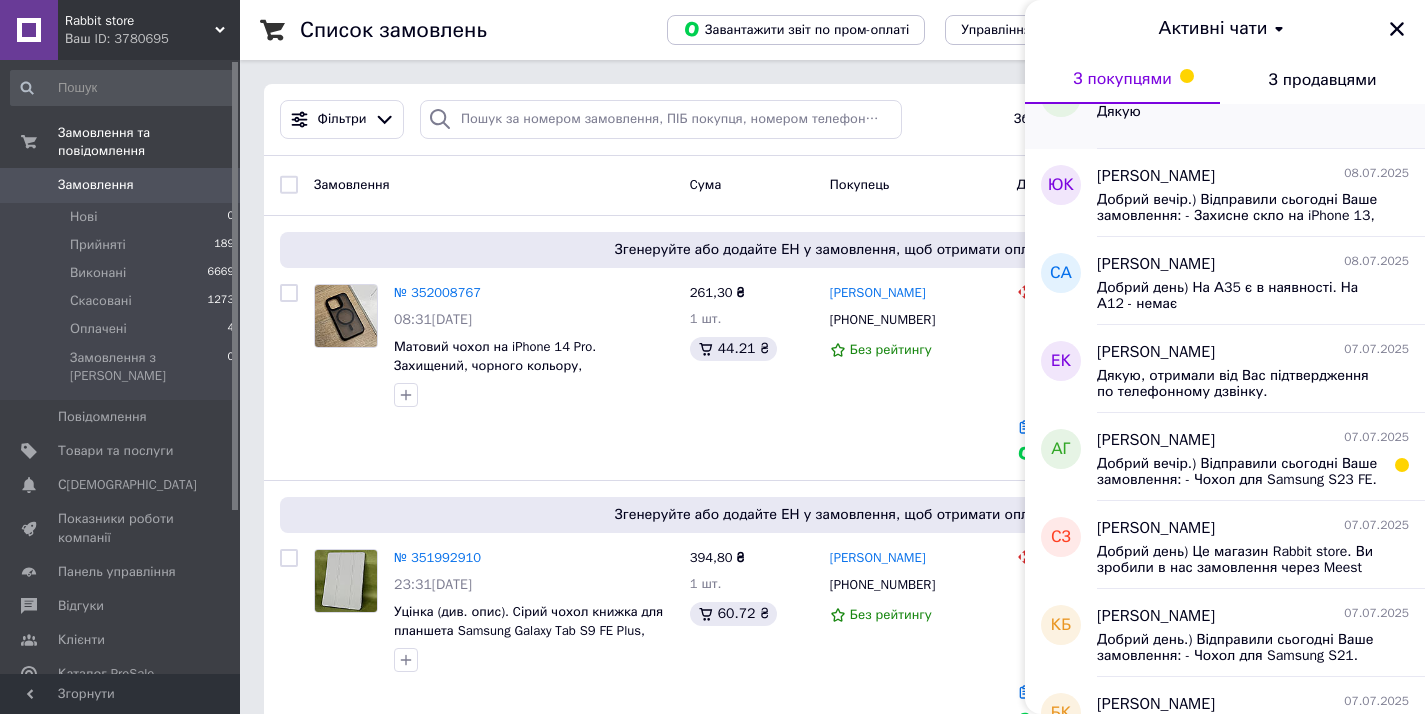 scroll, scrollTop: 222, scrollLeft: 0, axis: vertical 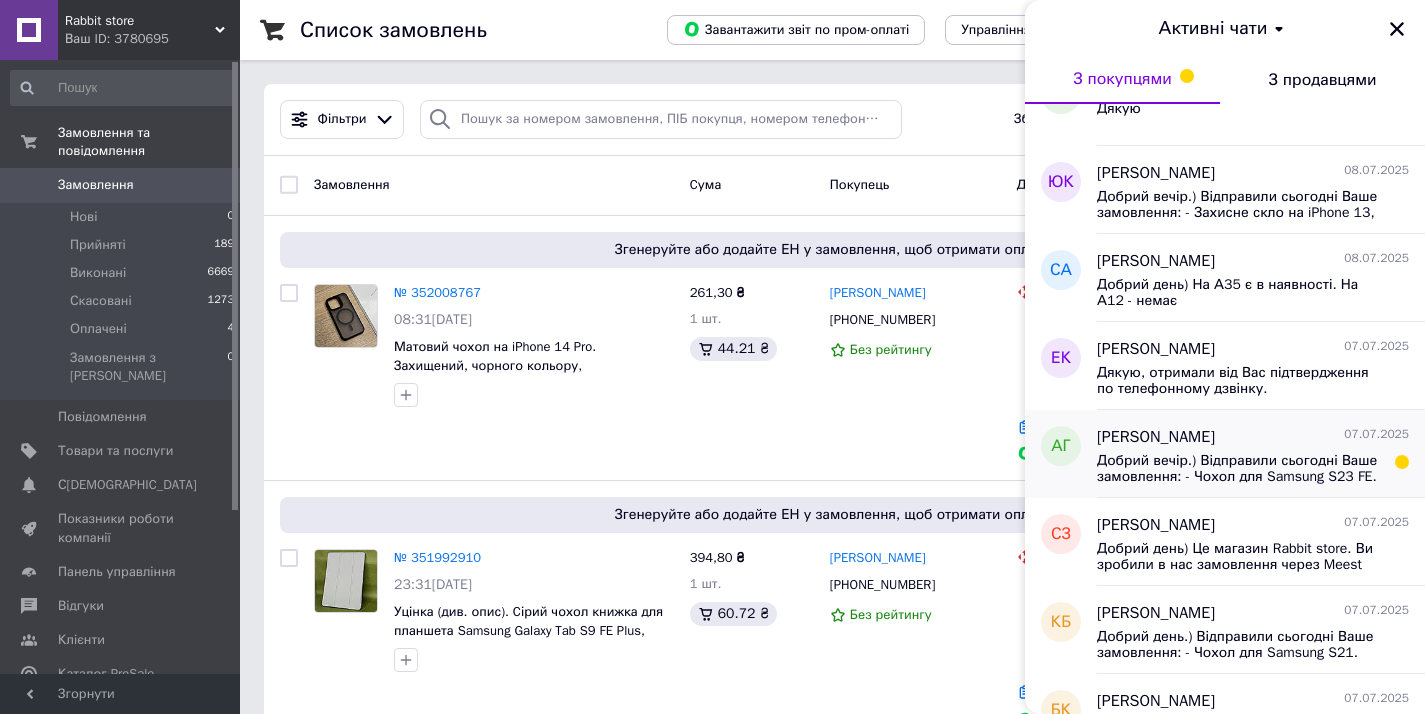 click on "[PERSON_NAME] [DATE]" at bounding box center (1253, 437) 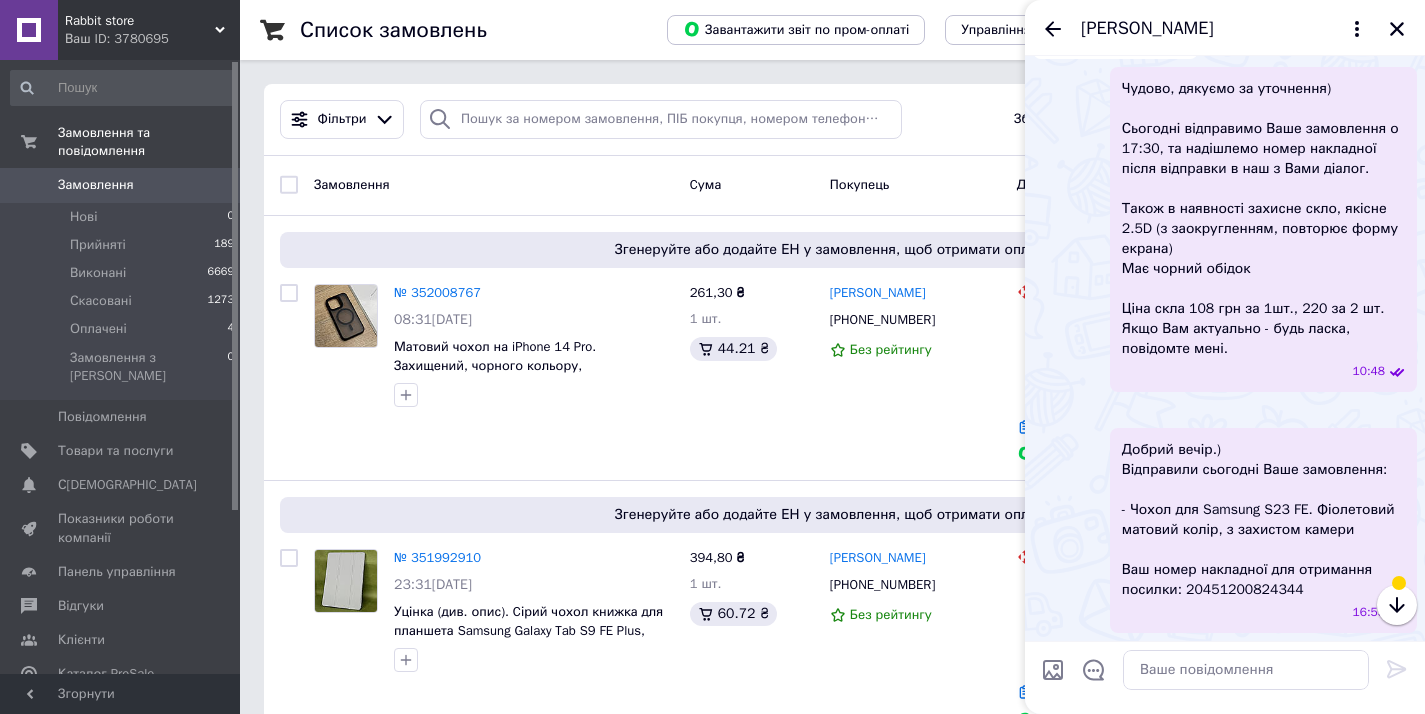 scroll, scrollTop: 1091, scrollLeft: 0, axis: vertical 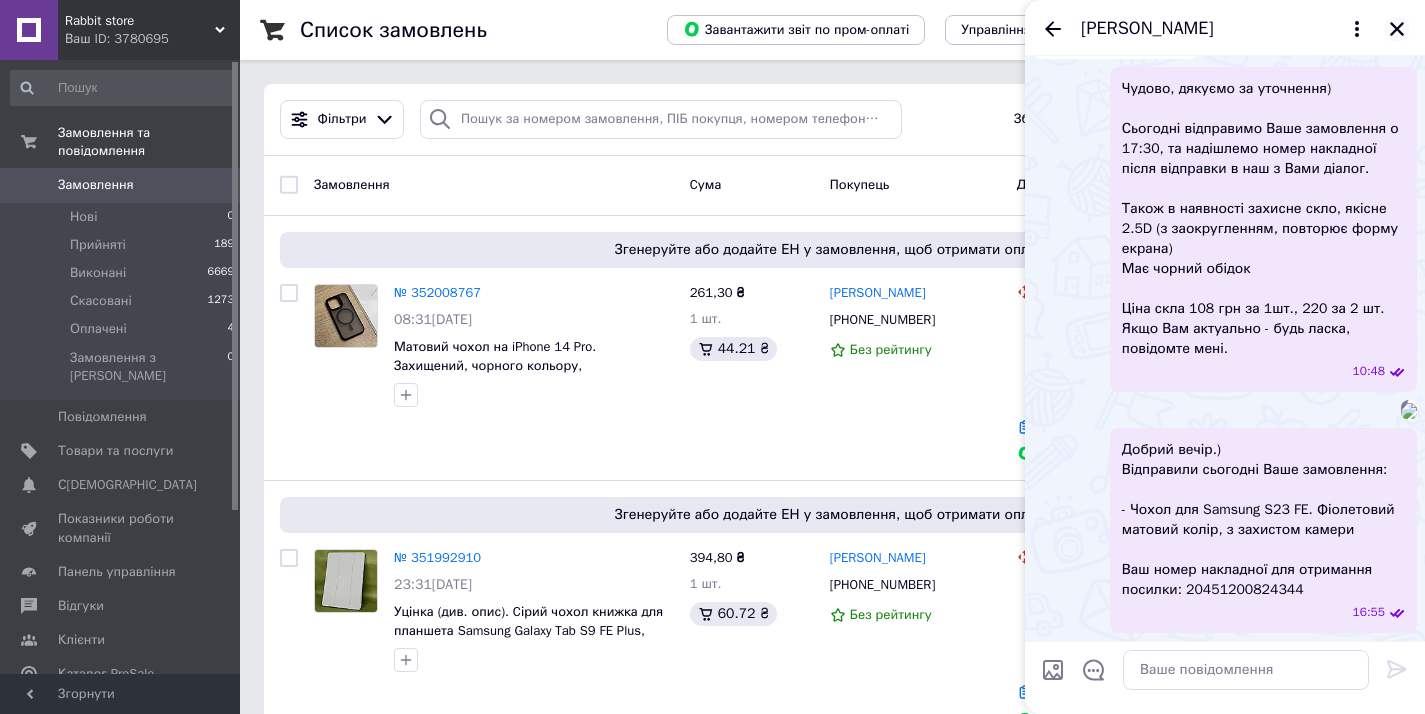 click 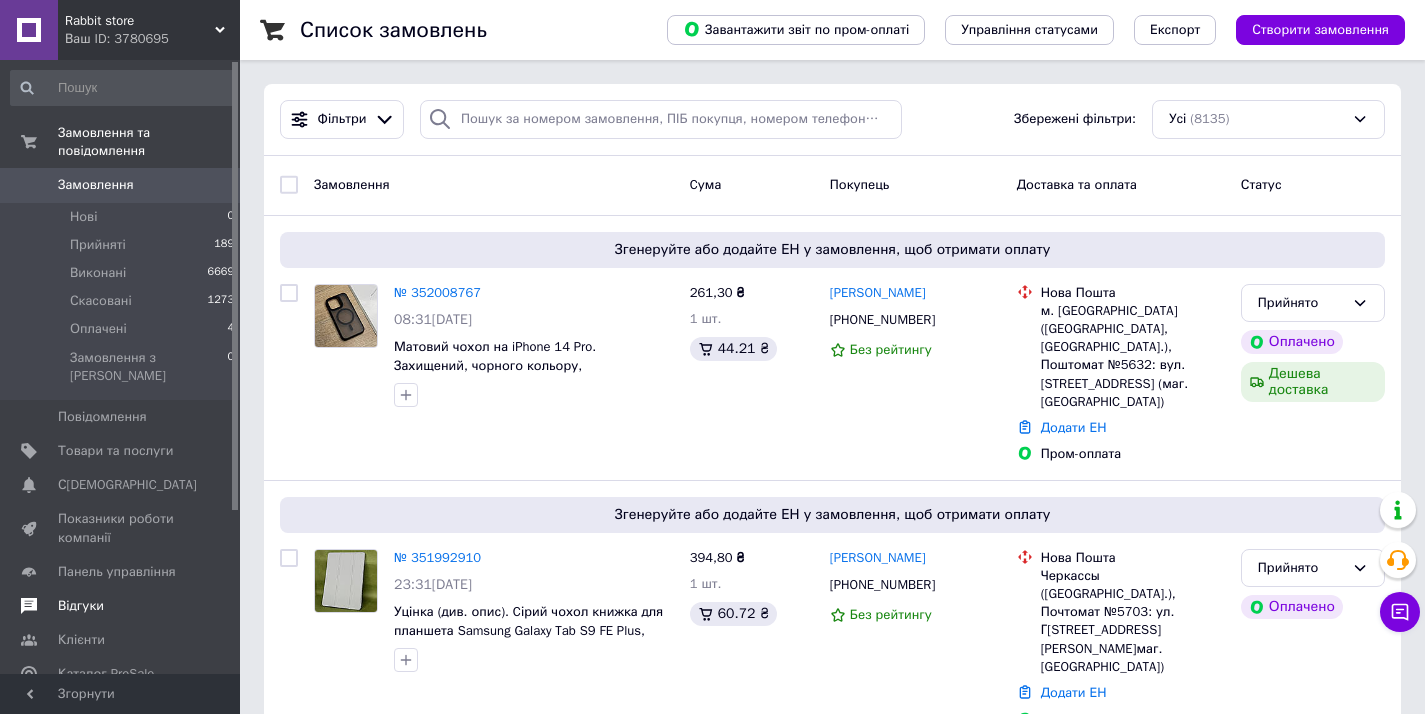 click on "Відгуки" at bounding box center (81, 606) 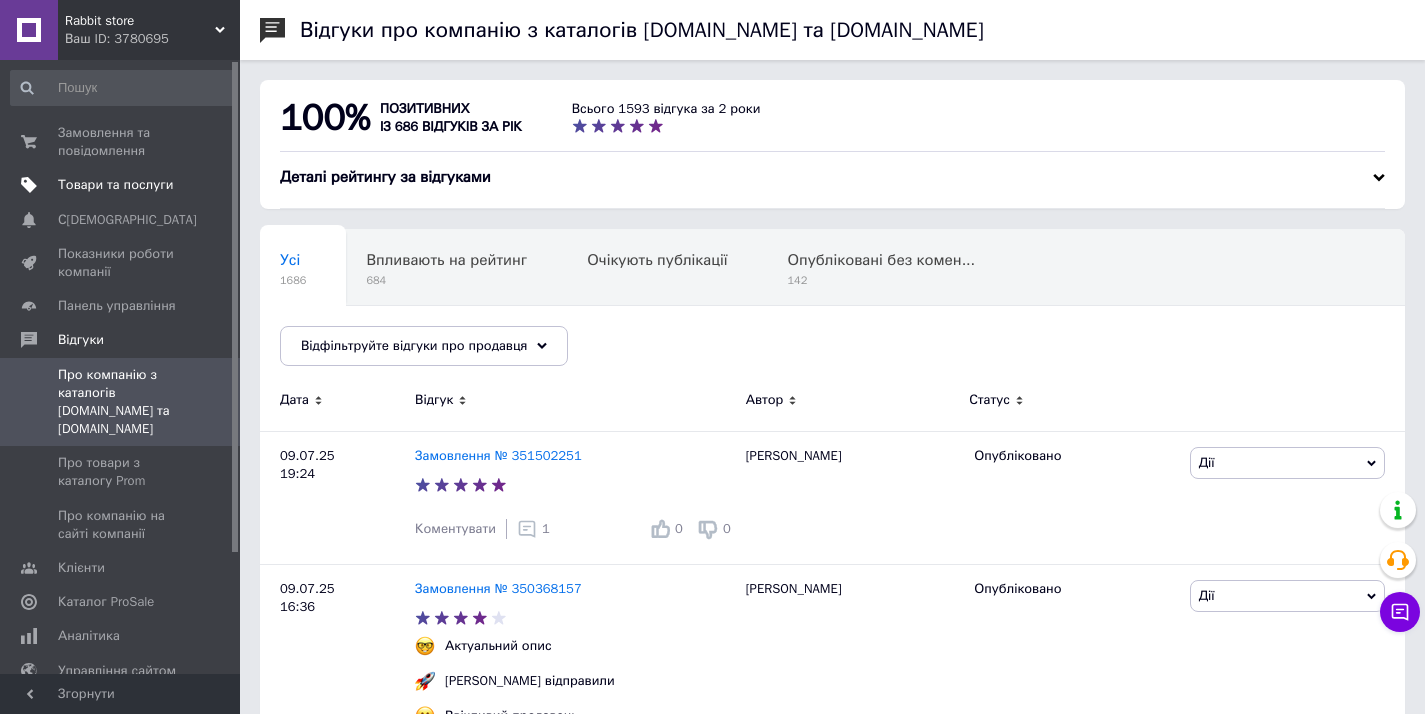 click on "Товари та послуги" at bounding box center (123, 185) 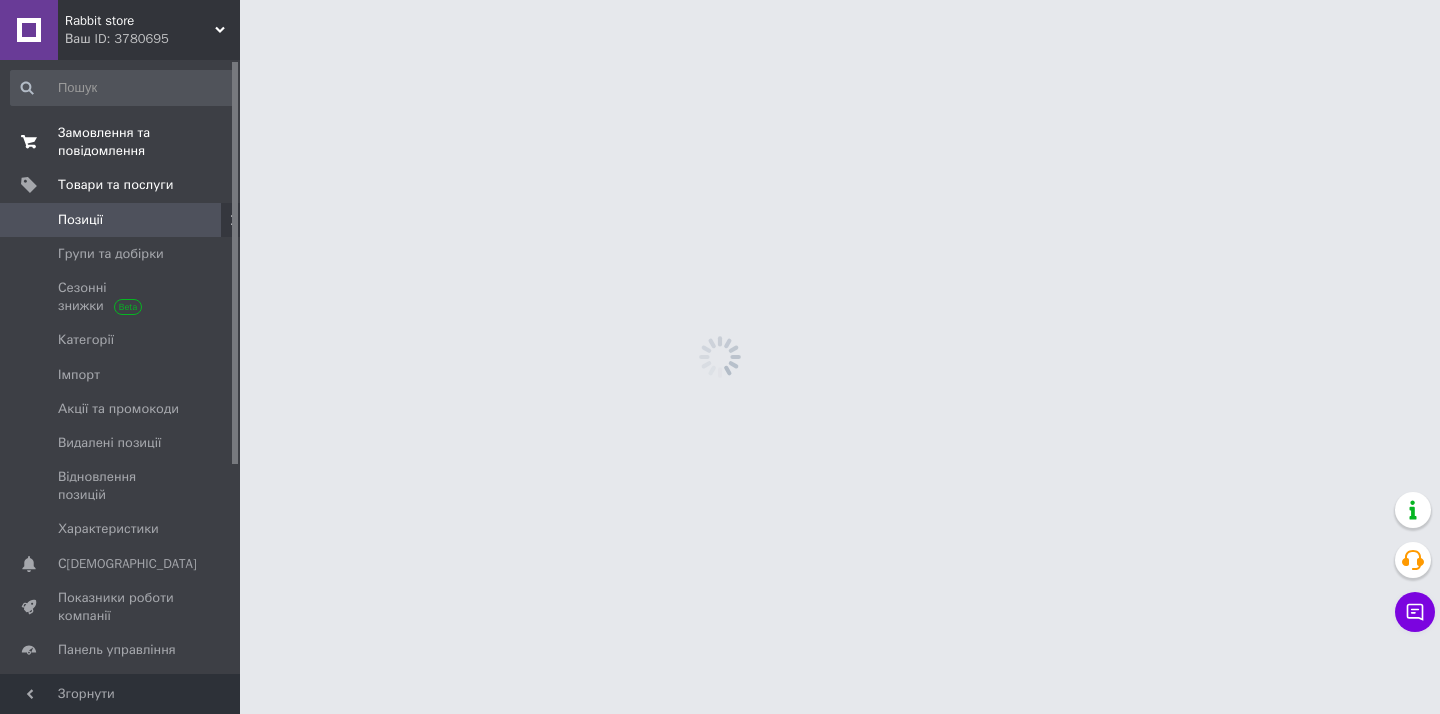 click on "Замовлення та повідомлення" at bounding box center [121, 142] 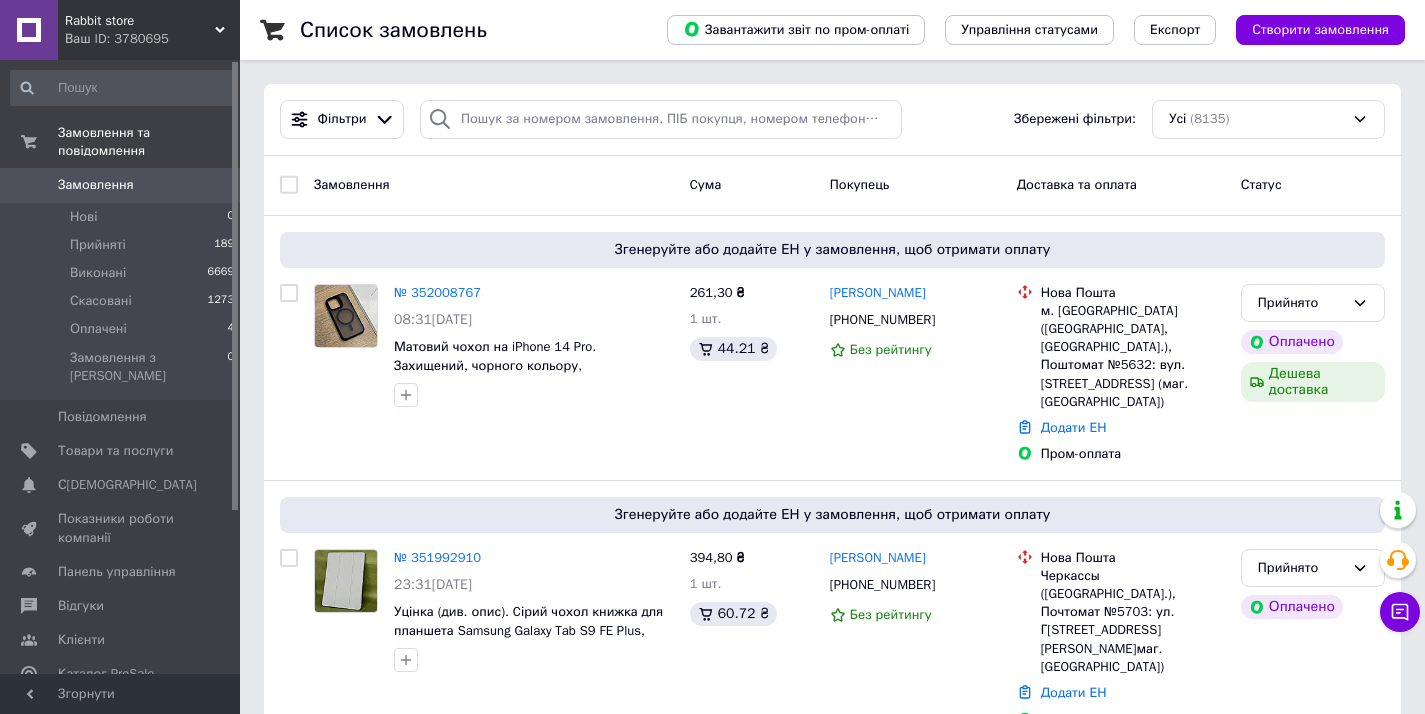click on "Замовлення" at bounding box center (121, 185) 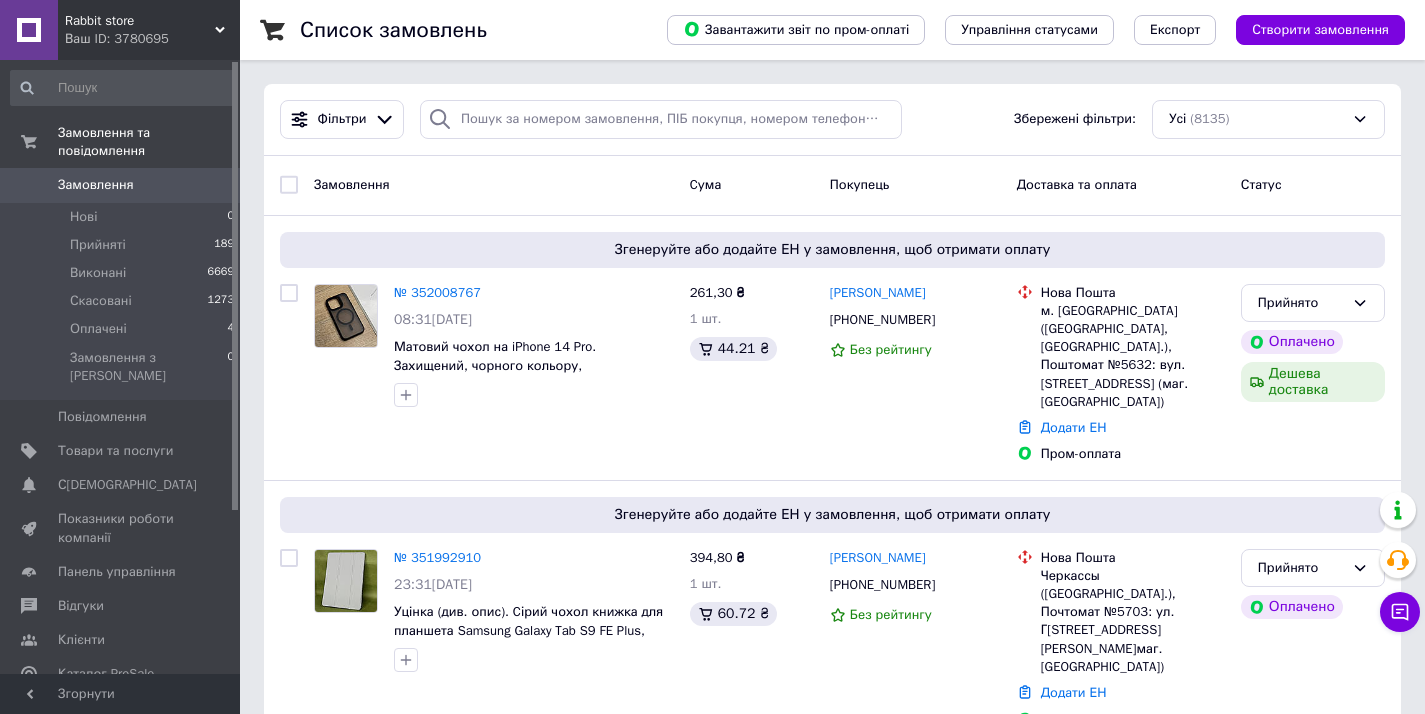 click on "Замовлення" at bounding box center (121, 185) 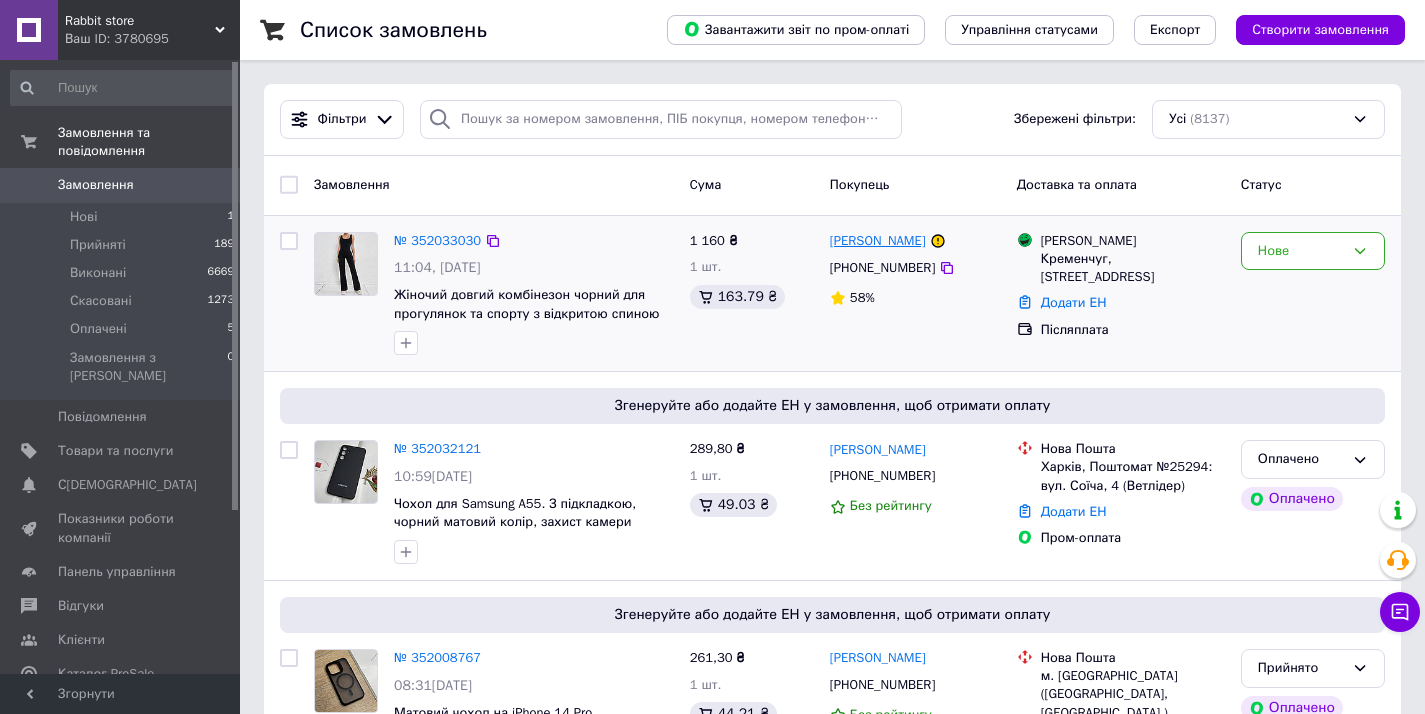 click on "[PERSON_NAME]" at bounding box center [878, 241] 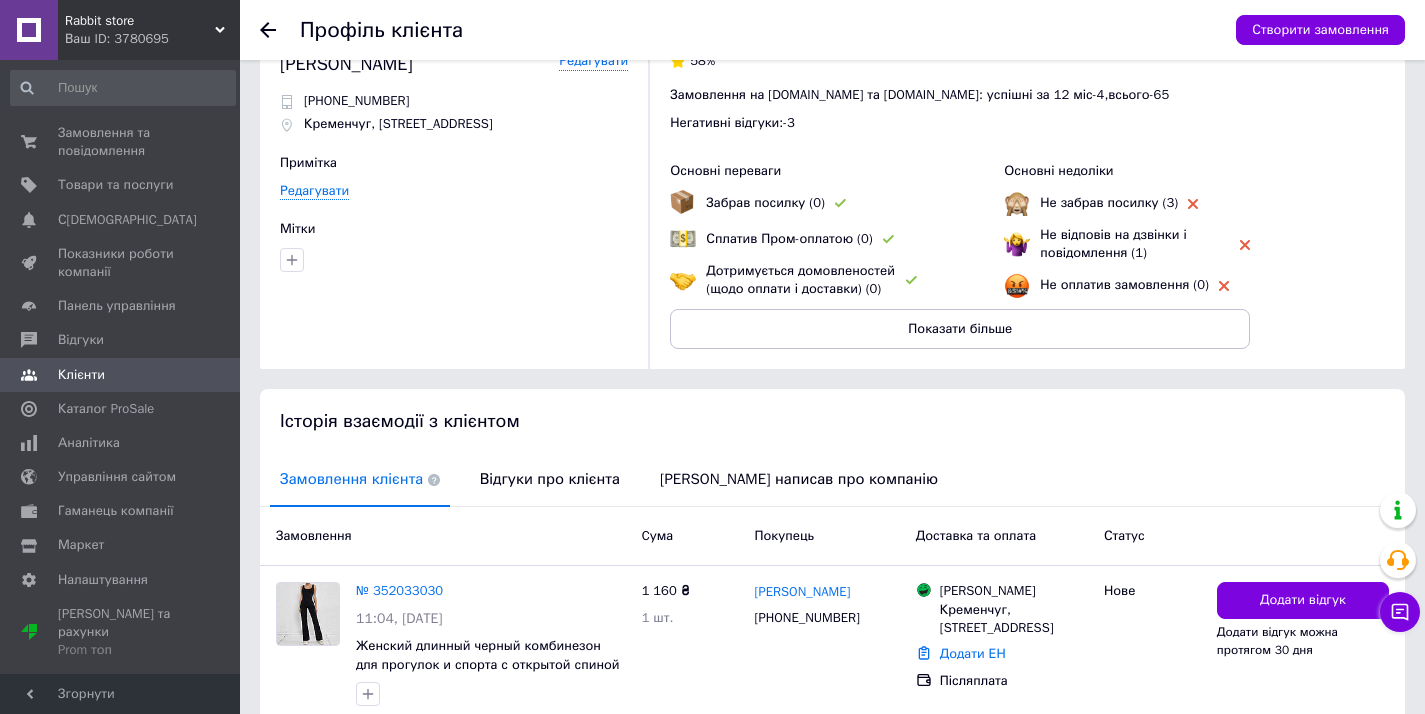 scroll, scrollTop: 68, scrollLeft: 0, axis: vertical 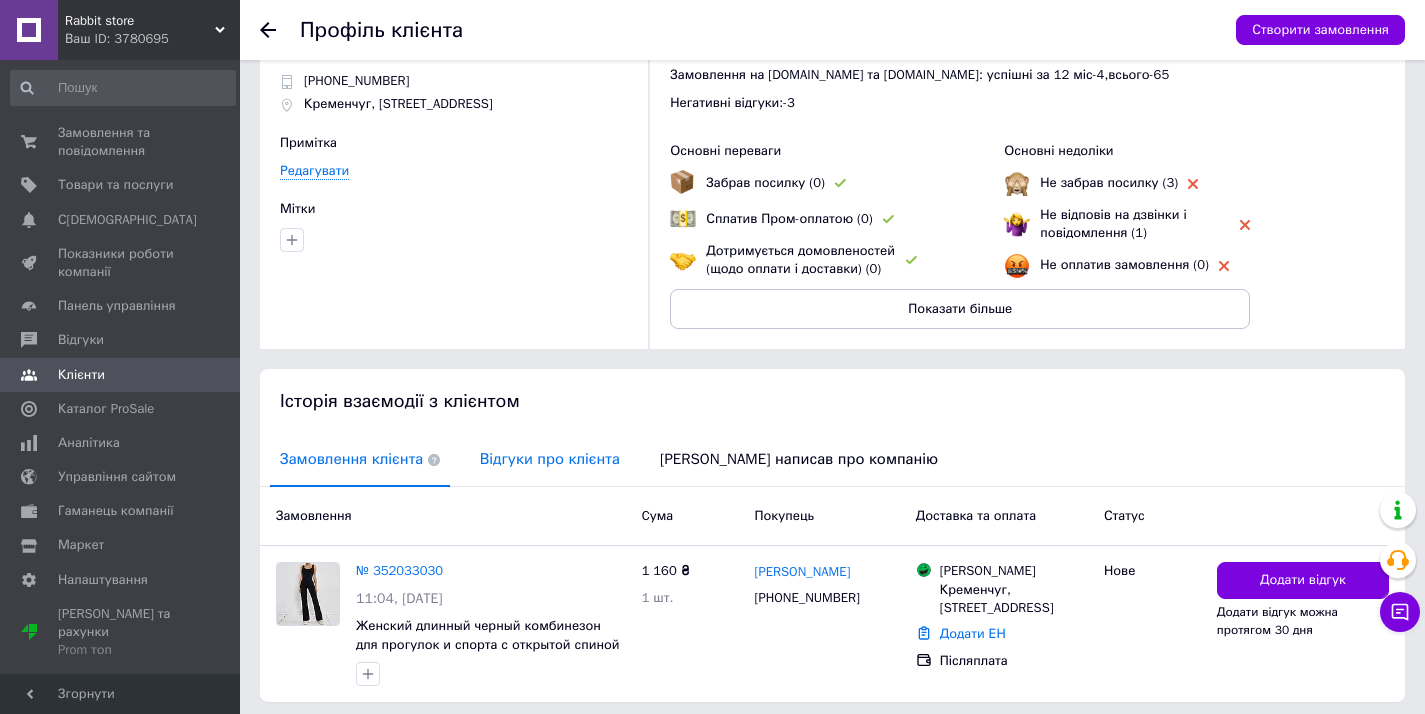 click on "Історія взаємодії з клієнтом" at bounding box center (832, 401) 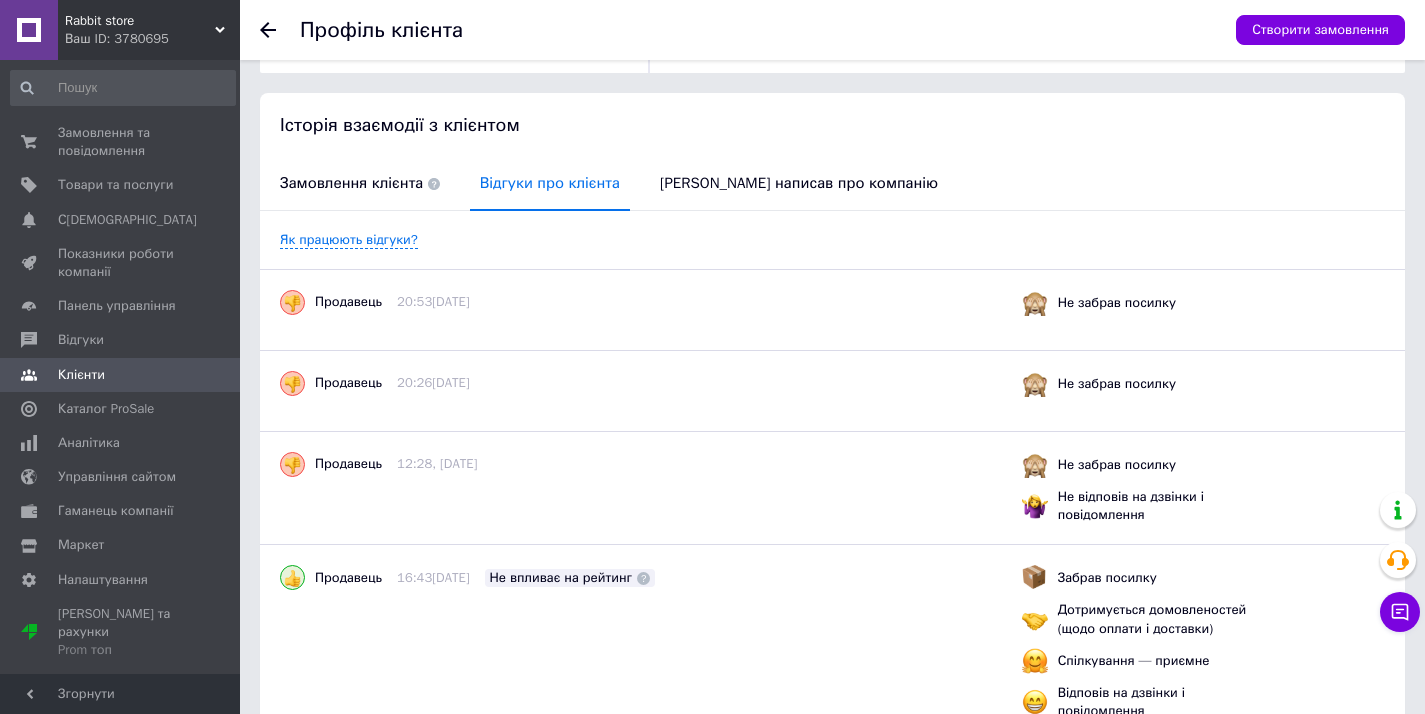 scroll, scrollTop: 0, scrollLeft: 0, axis: both 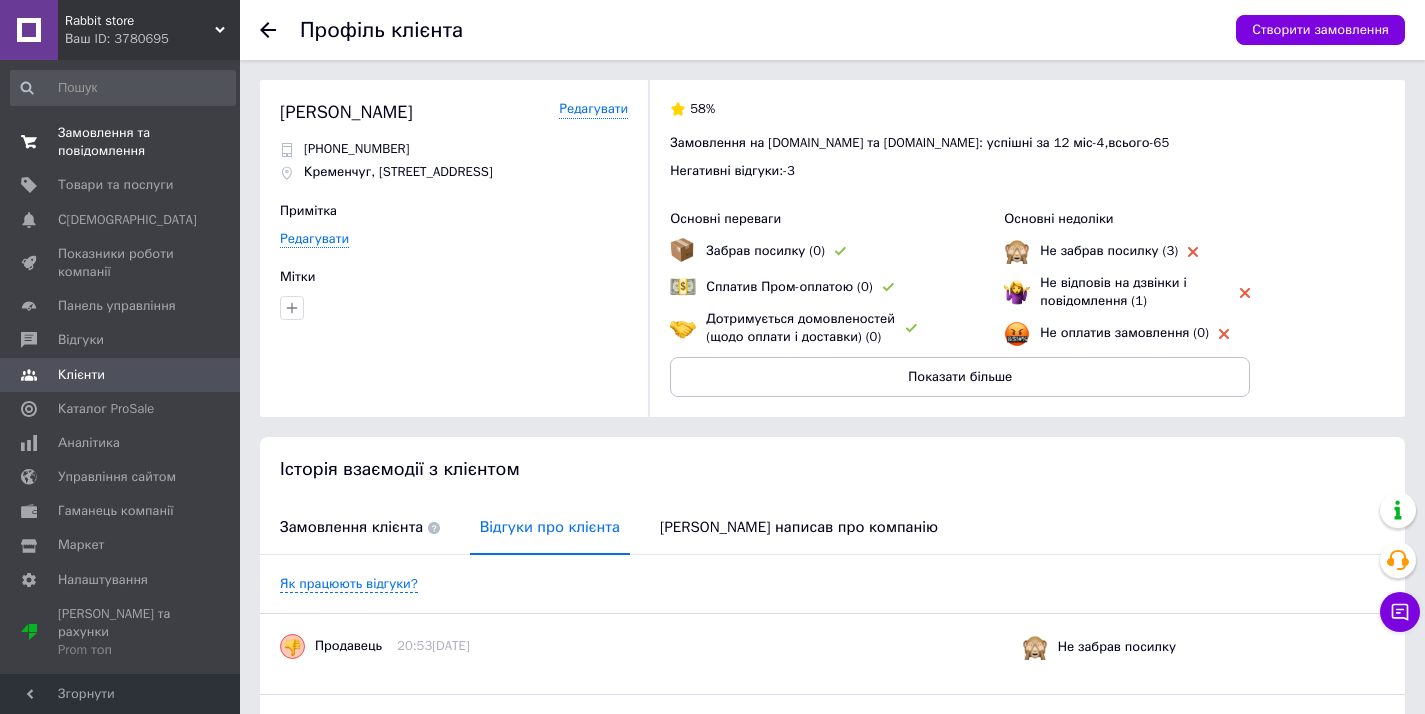 click on "0 0" at bounding box center (212, 142) 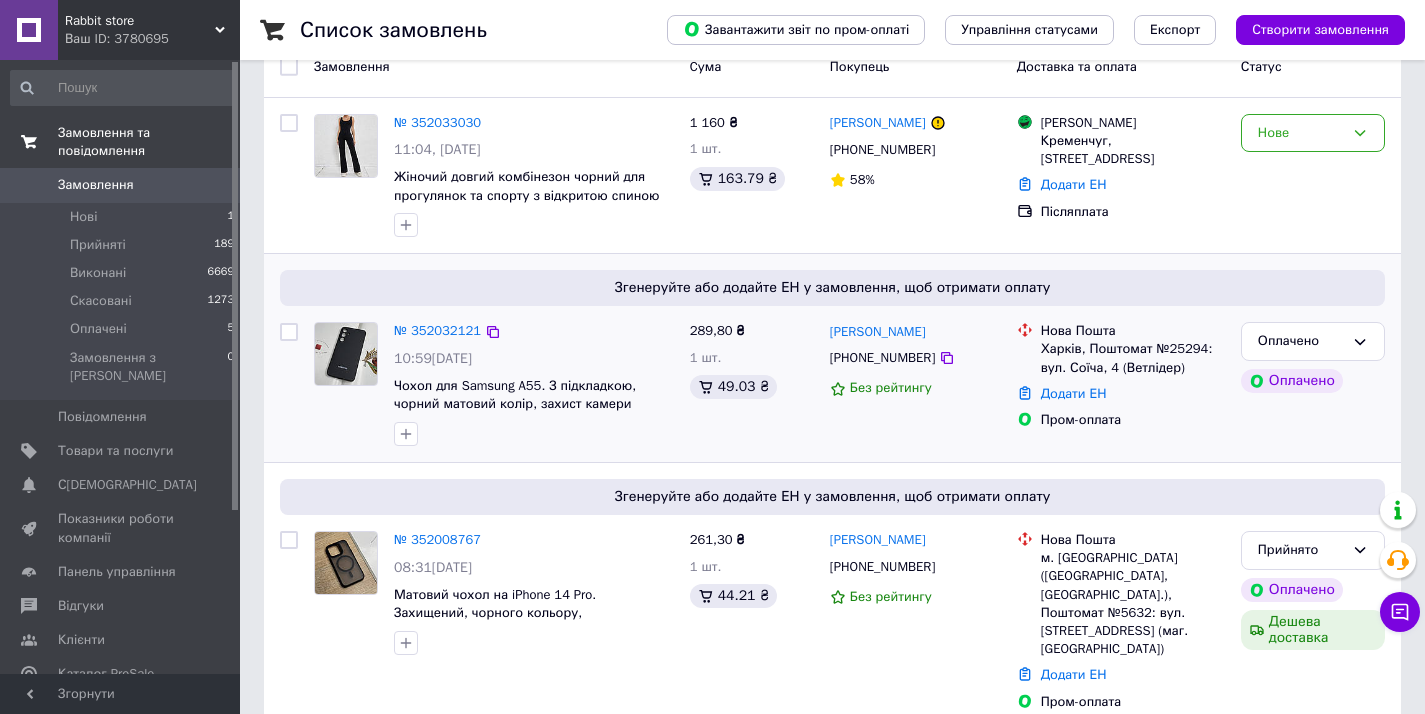 scroll, scrollTop: 124, scrollLeft: 0, axis: vertical 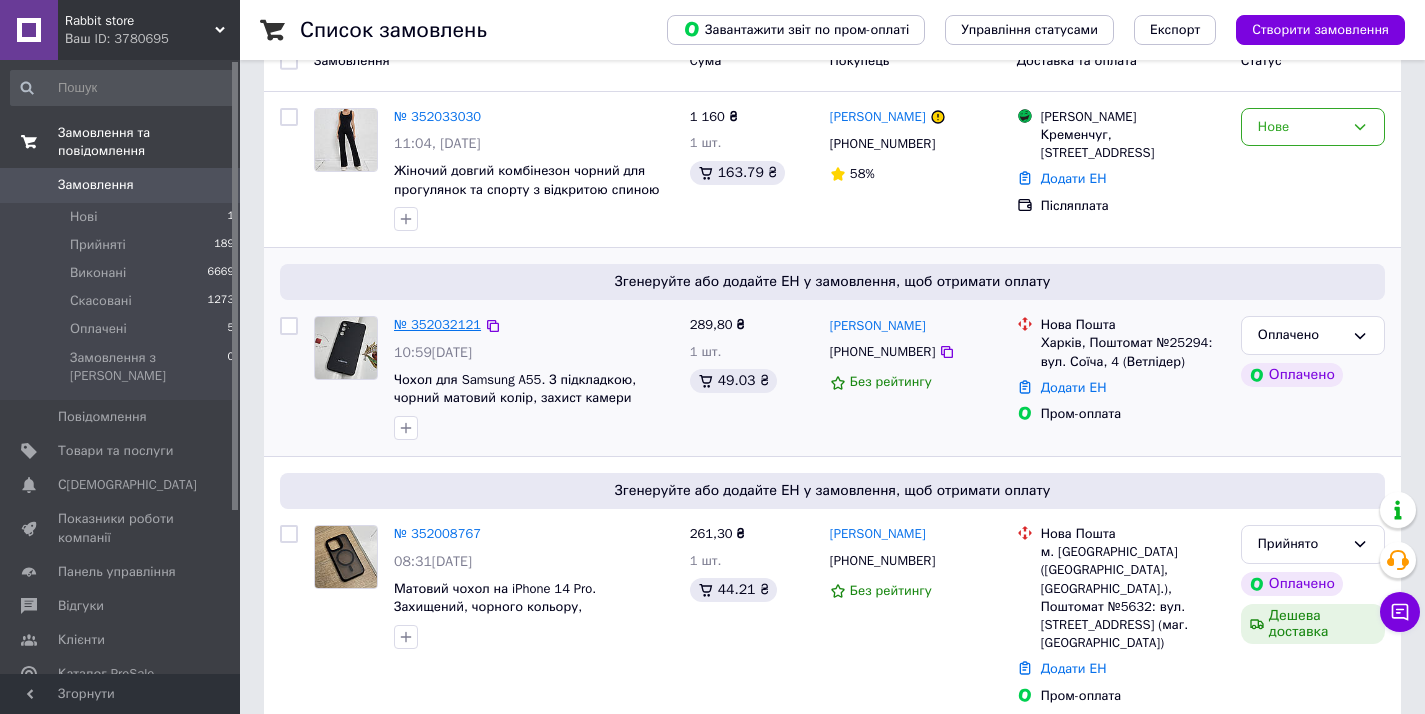 click on "№ 352032121" at bounding box center [437, 324] 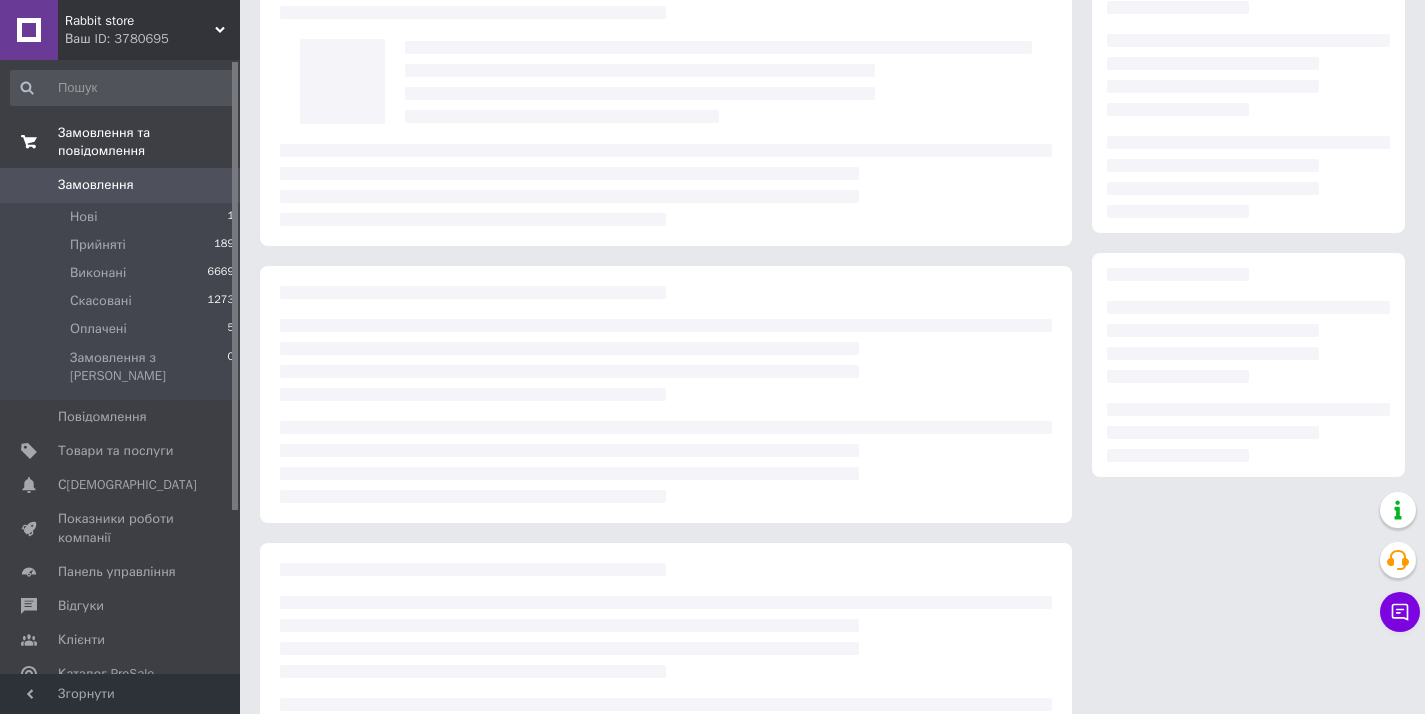 scroll, scrollTop: 0, scrollLeft: 0, axis: both 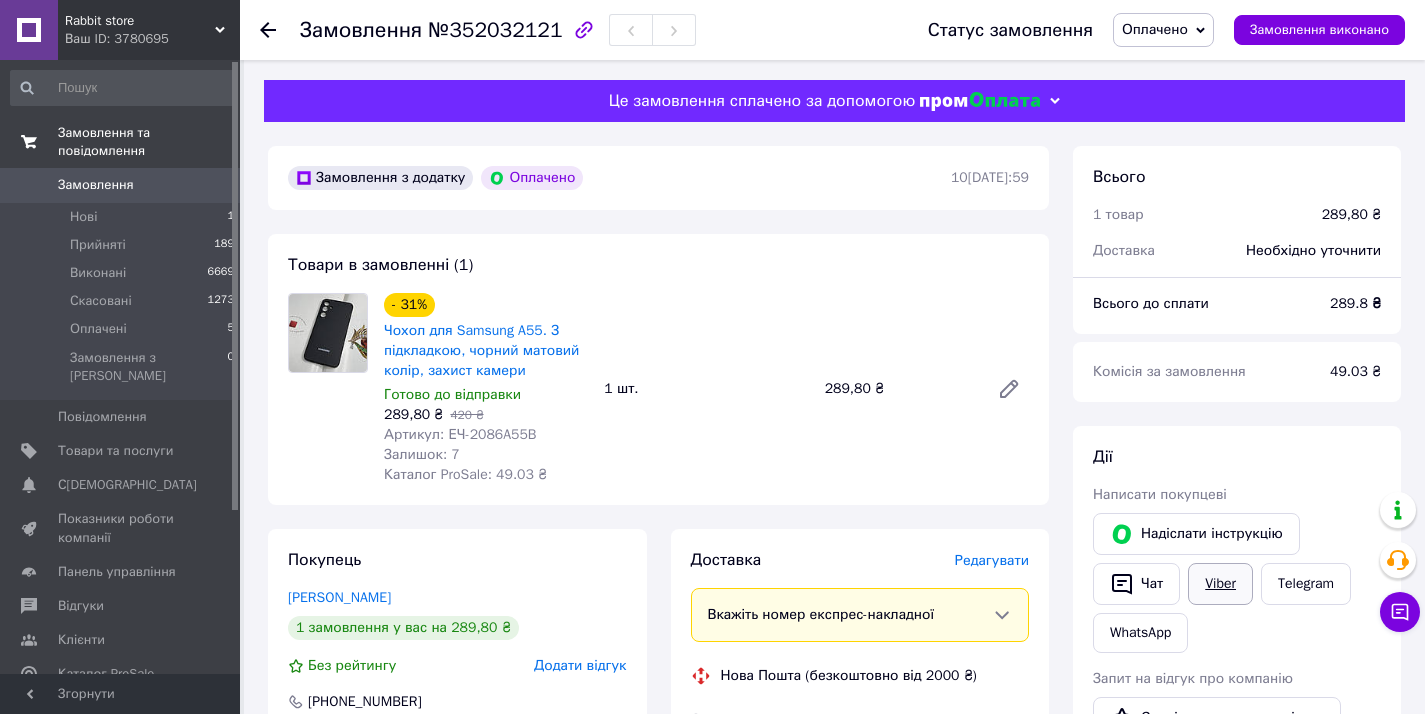 click on "Viber" at bounding box center (1220, 584) 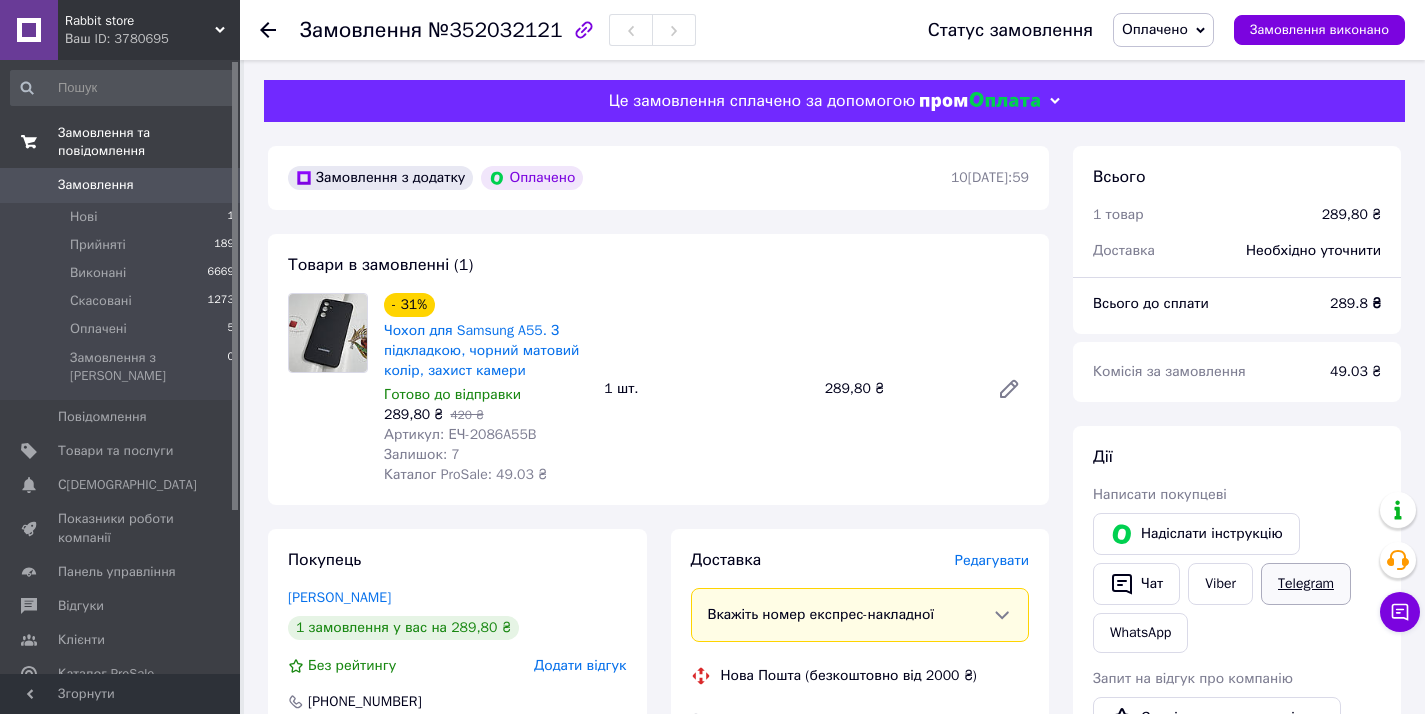 click on "Telegram" at bounding box center (1306, 584) 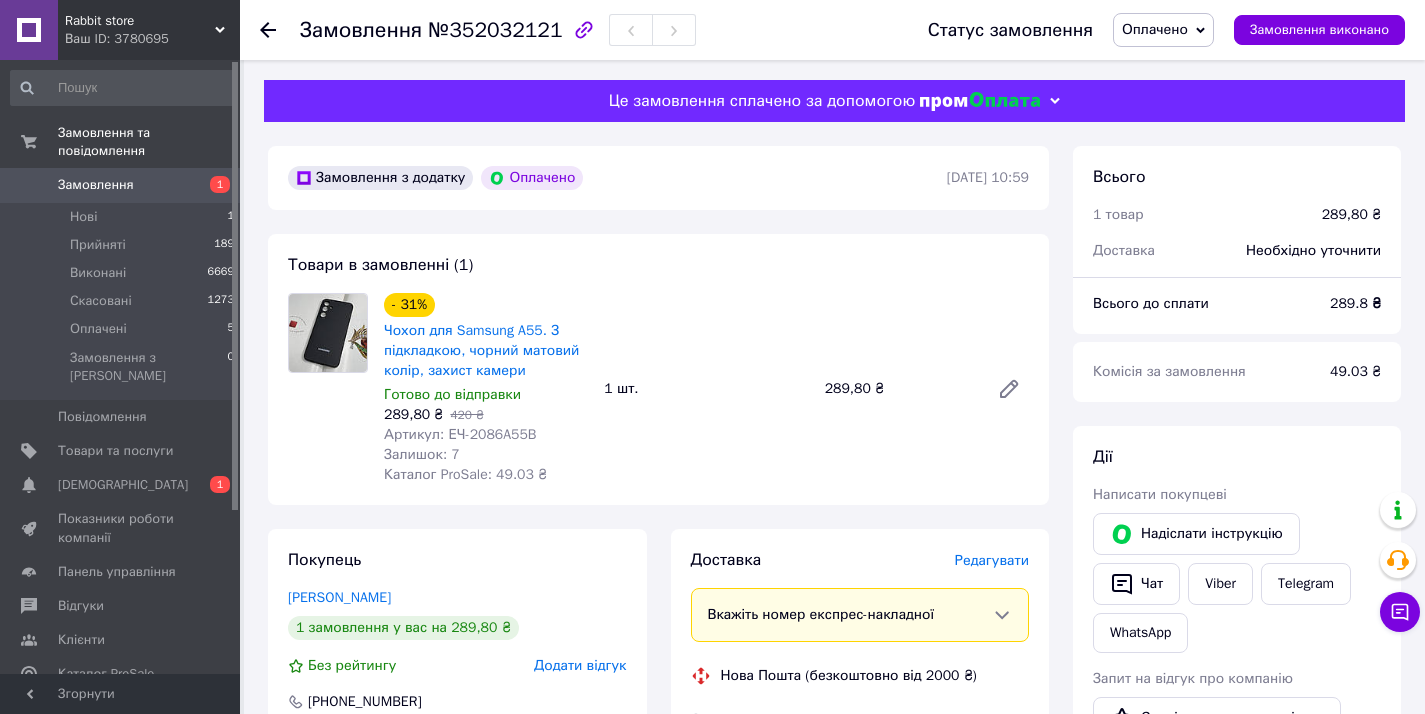 scroll, scrollTop: 0, scrollLeft: 0, axis: both 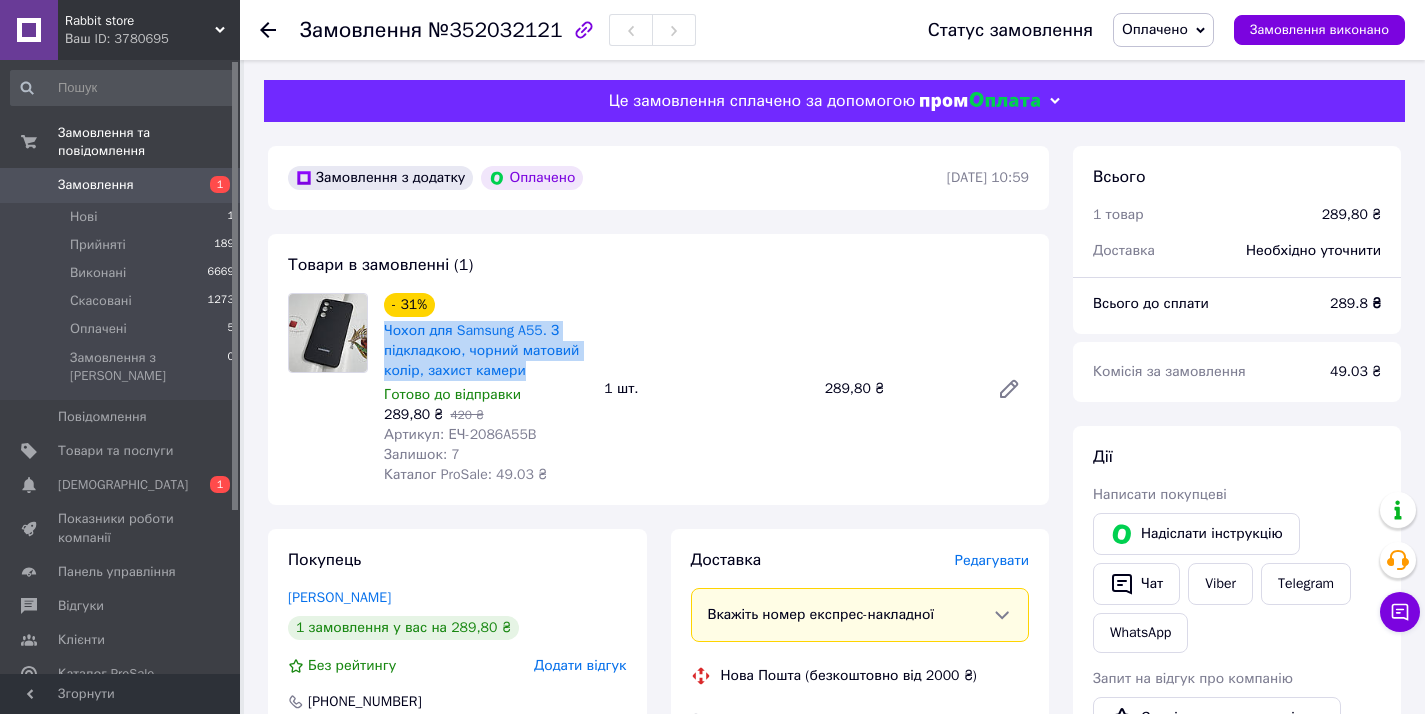 drag, startPoint x: 530, startPoint y: 373, endPoint x: 382, endPoint y: 336, distance: 152.5549 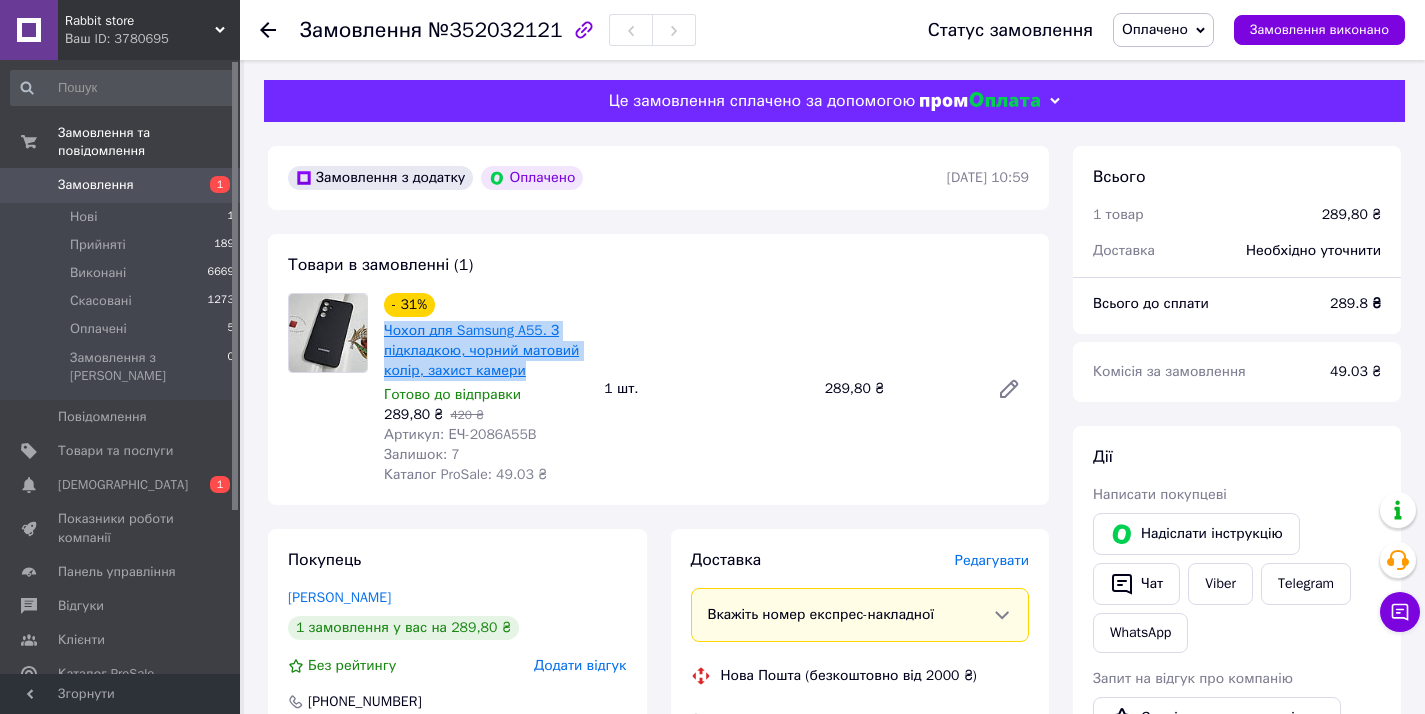 copy on "Чохол для Samsung A55. З підкладкою, чорний матовий колір, захист камери" 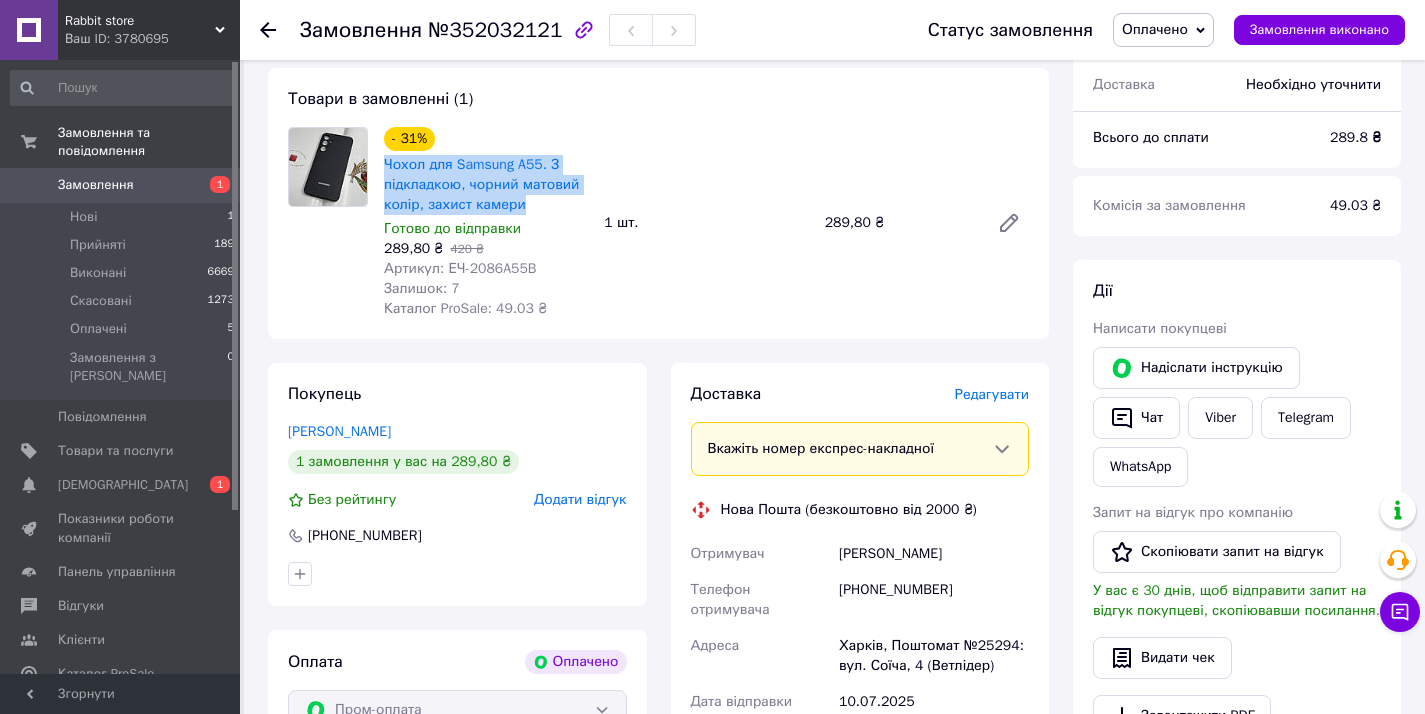 scroll, scrollTop: 180, scrollLeft: 0, axis: vertical 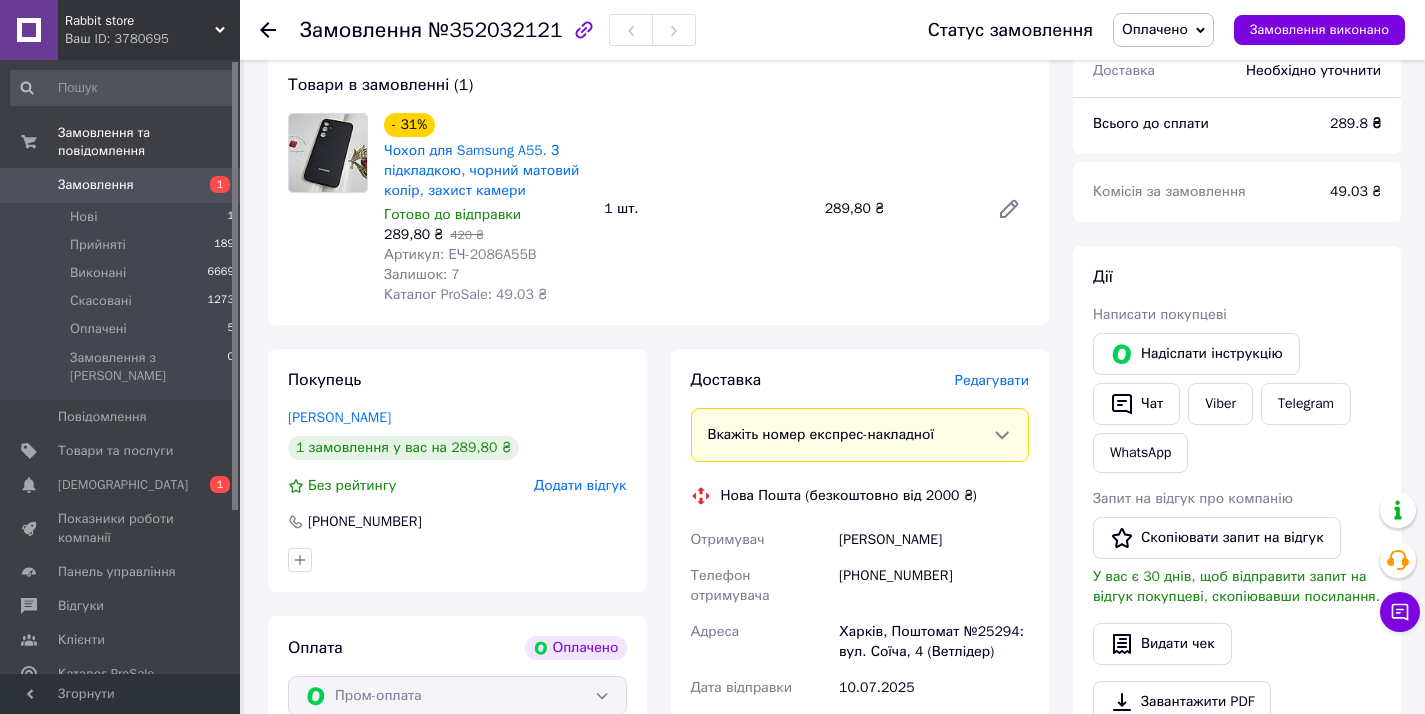 click on "Доставка Редагувати Вкажіть номер експрес-накладної Обов'язково введіть номер експрес-накладної,
якщо створювали її не на цій сторінці. У разі,
якщо номер ЕН не буде доданий, ми не зможемо
виплатити гроші за замовлення Мобільний номер покупця (із замовлення) повинен відповідати номеру отримувача за накладною Нова Пошта (безкоштовно від 2000 ₴) Отримувач тягий Николай Телефон отримувача +380688613803 Адреса Харків, Поштомат №25294: вул. Соїча, 4 (Ветлідер) Дата відправки 10.07.2025 Платник Отримувач Оціночна вартість 289.80 ₴ Передати номер або Згенерувати ЕН" at bounding box center [860, 670] 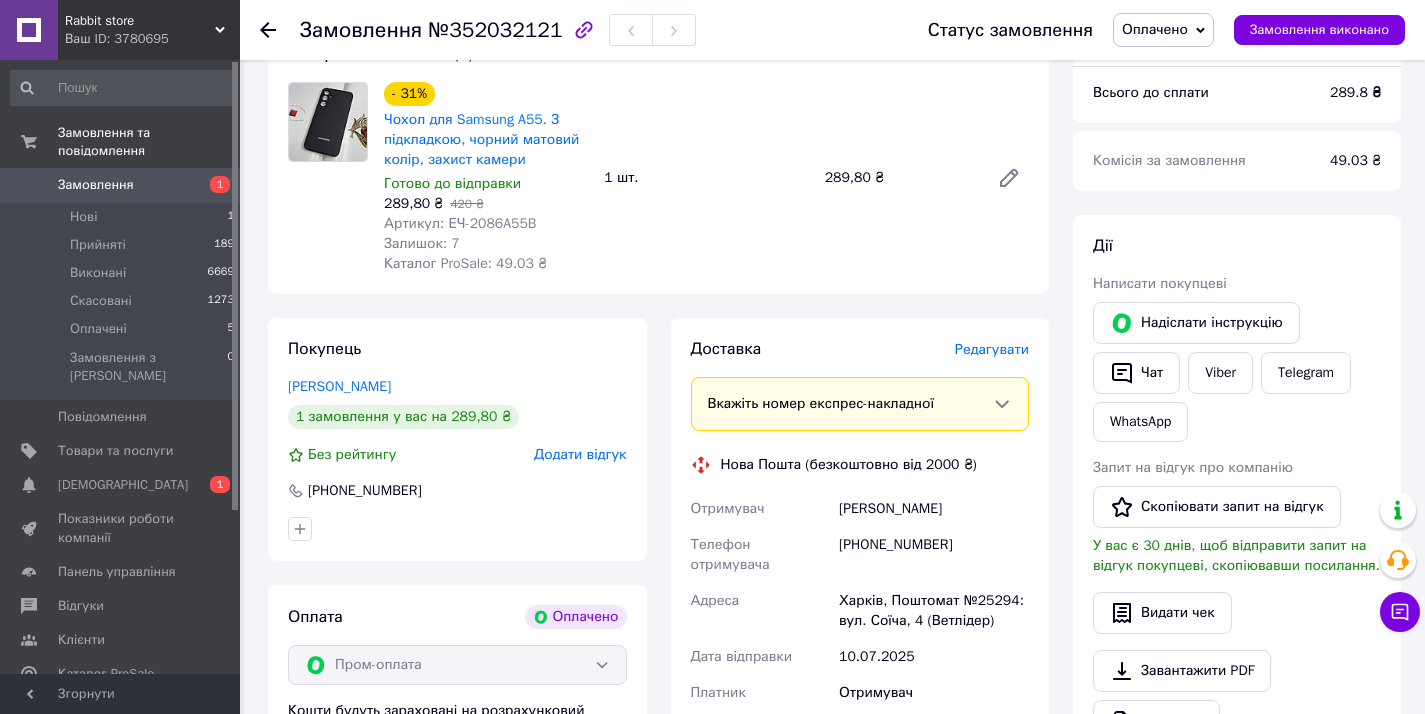 scroll, scrollTop: 0, scrollLeft: 0, axis: both 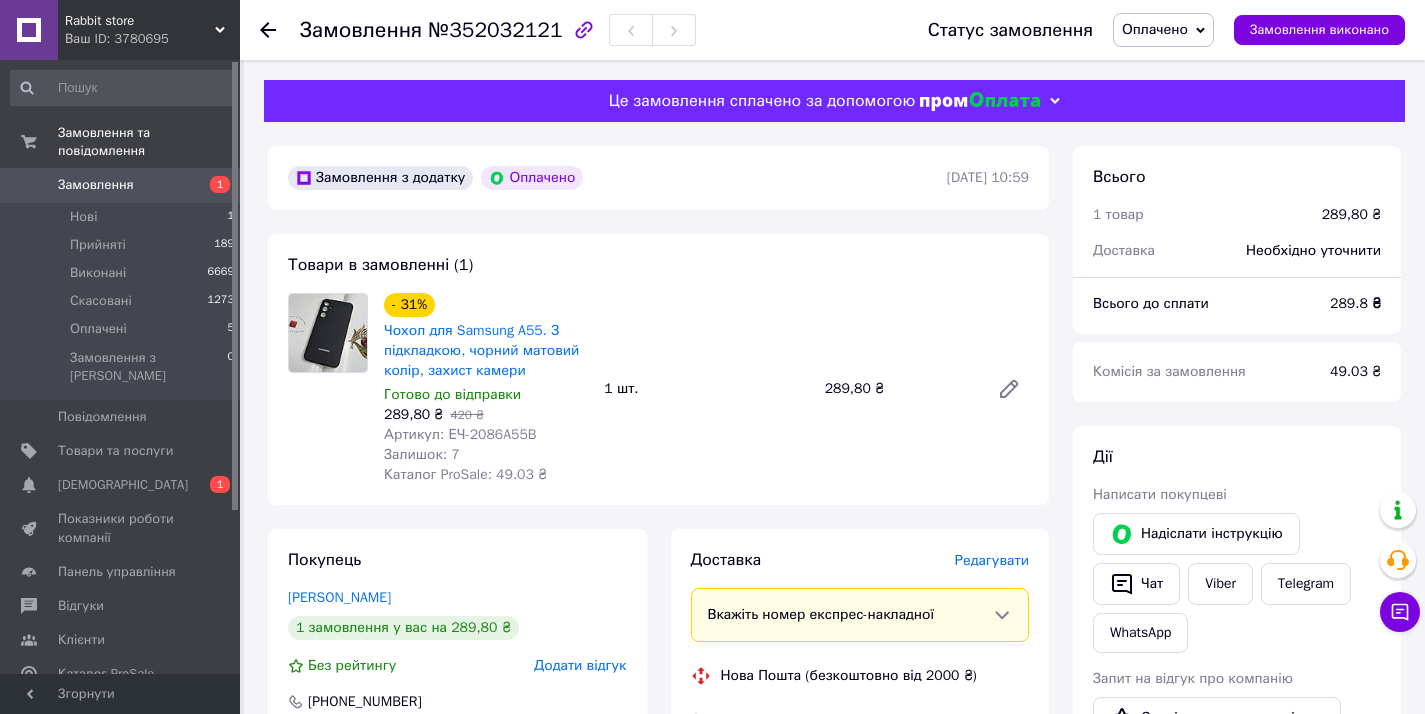 click on "Оплачено" at bounding box center (1155, 29) 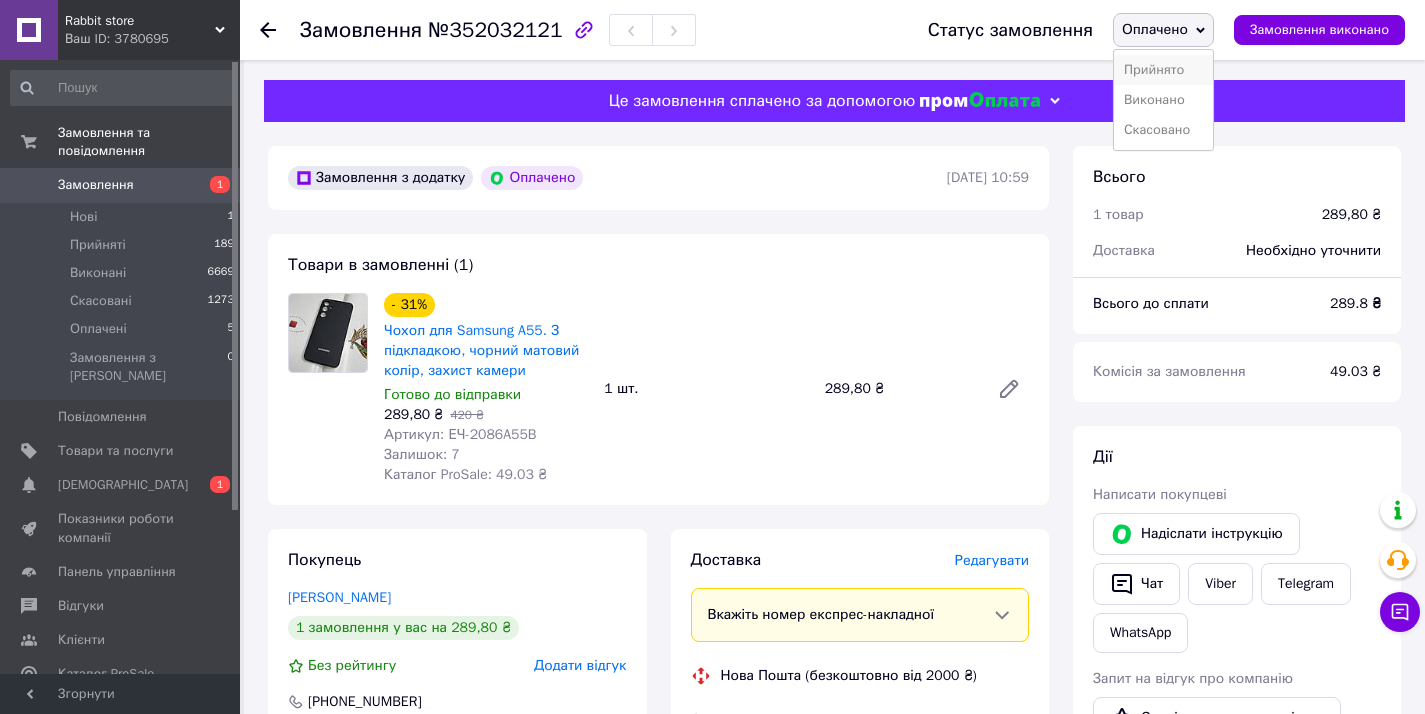 click on "Прийнято" at bounding box center [1163, 70] 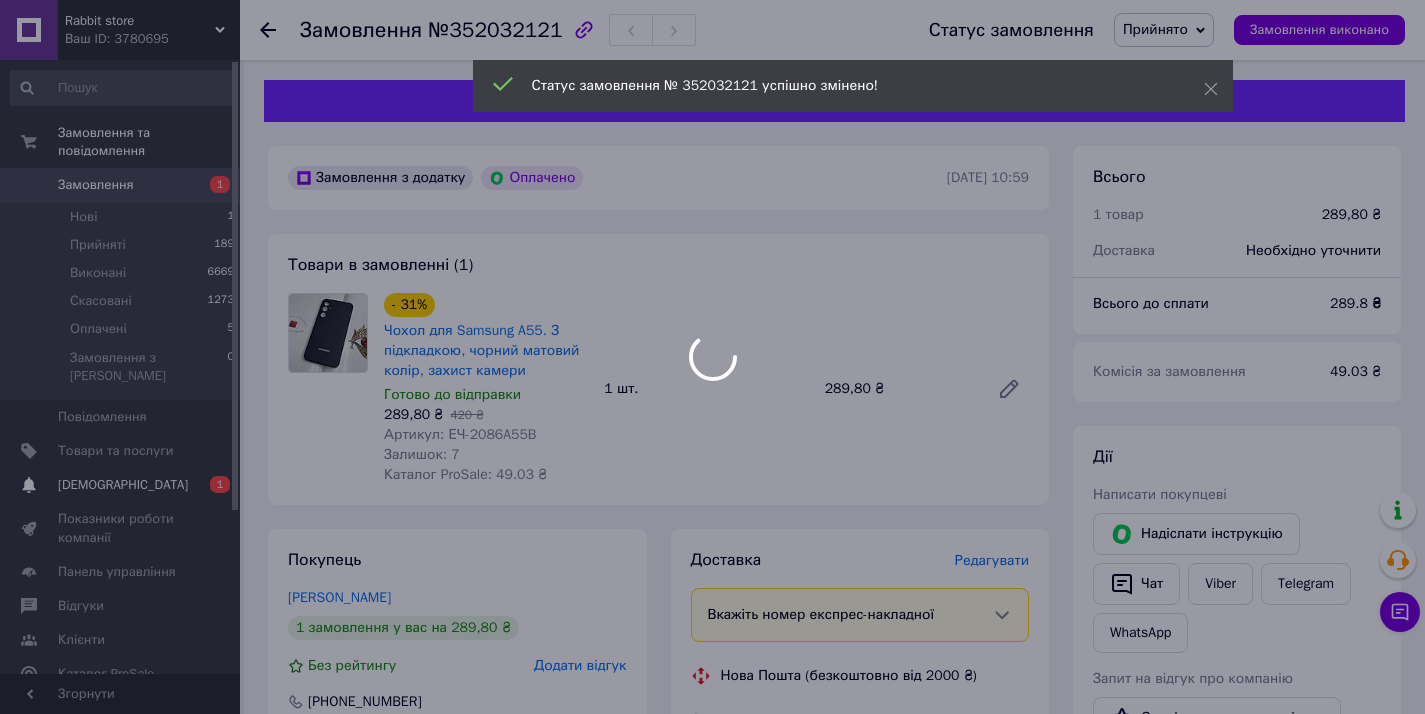 click at bounding box center (712, 357) 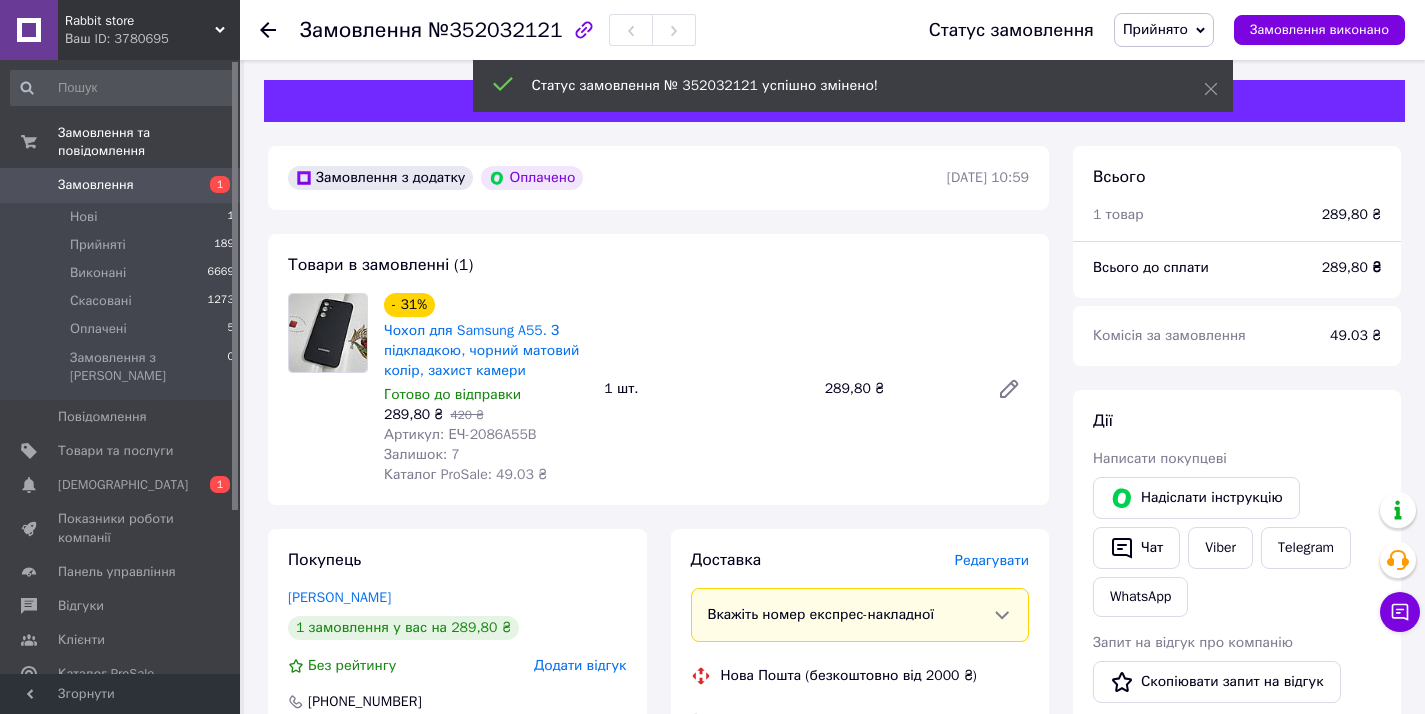 click on "С[DEMOGRAPHIC_DATA]" at bounding box center [121, 485] 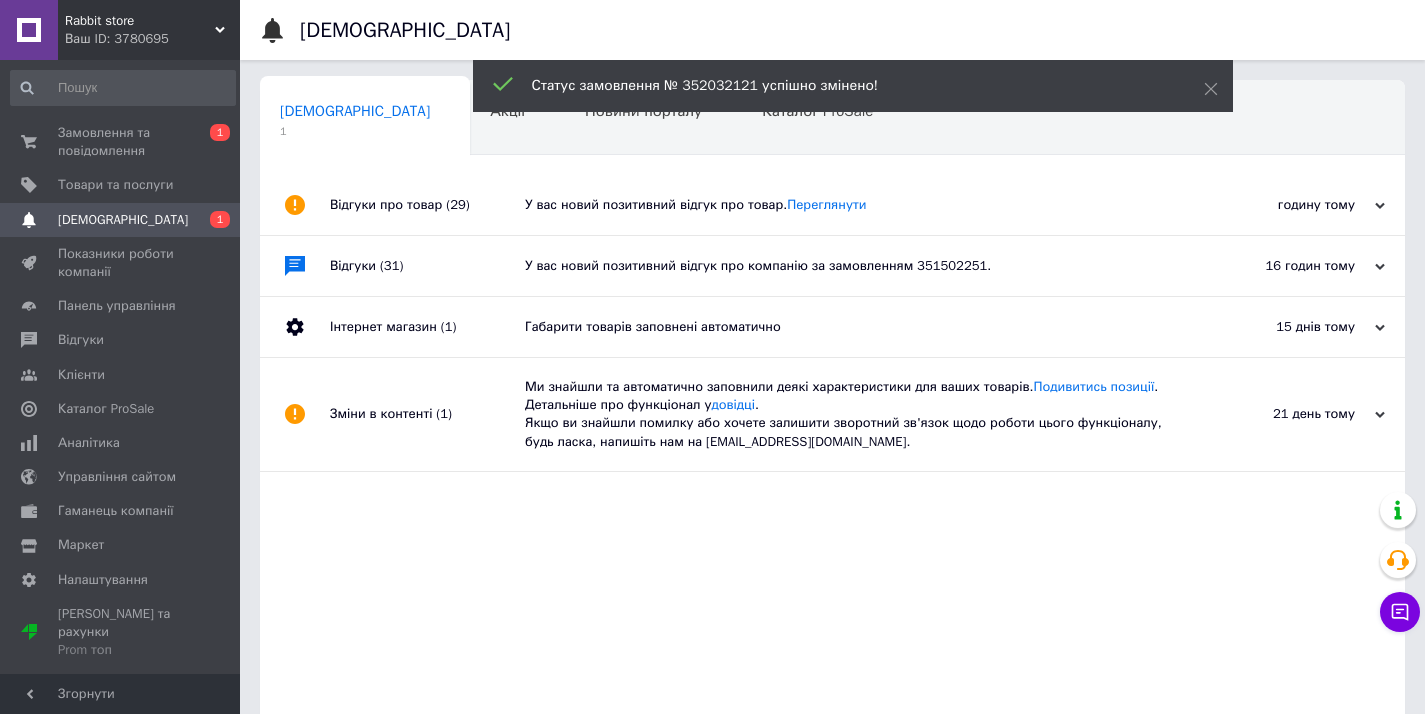 click on "У вас новий позитивний відгук про товар.  Переглянути" at bounding box center [855, 205] 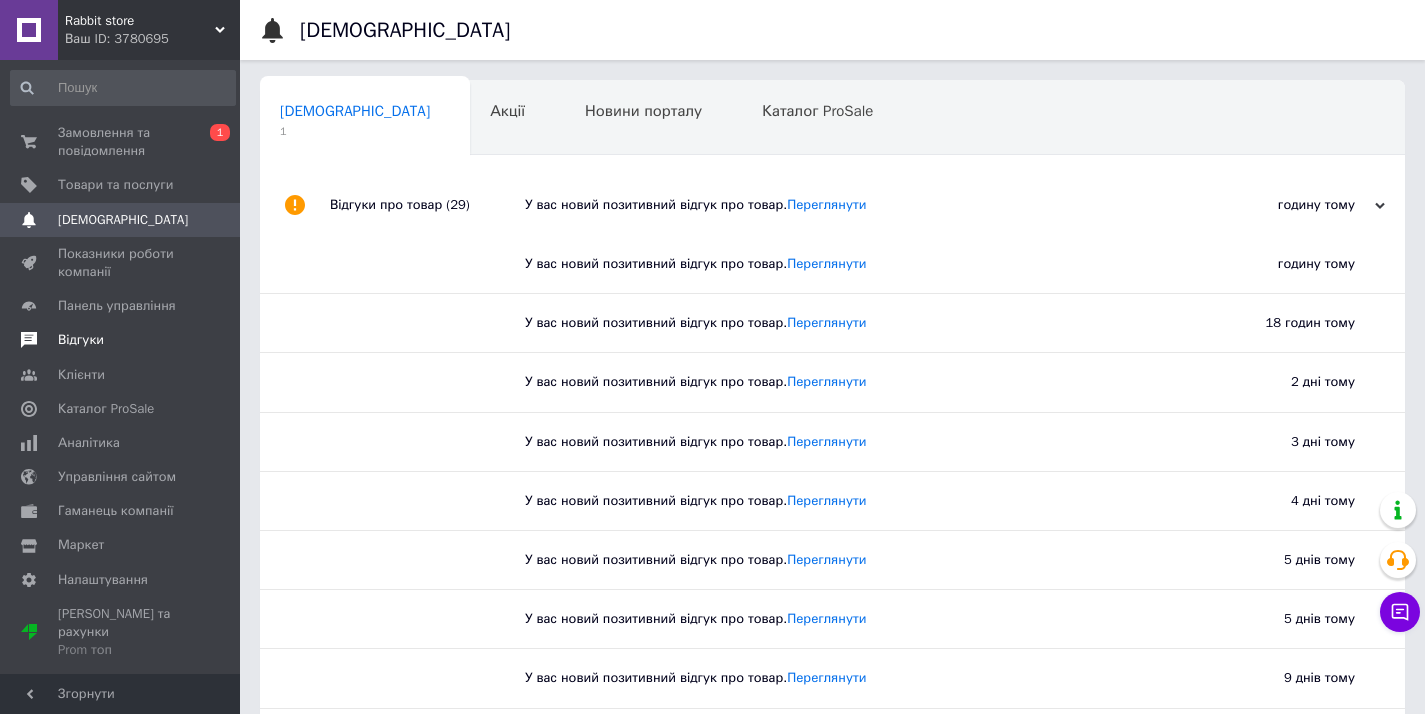 click on "Відгуки" at bounding box center (81, 340) 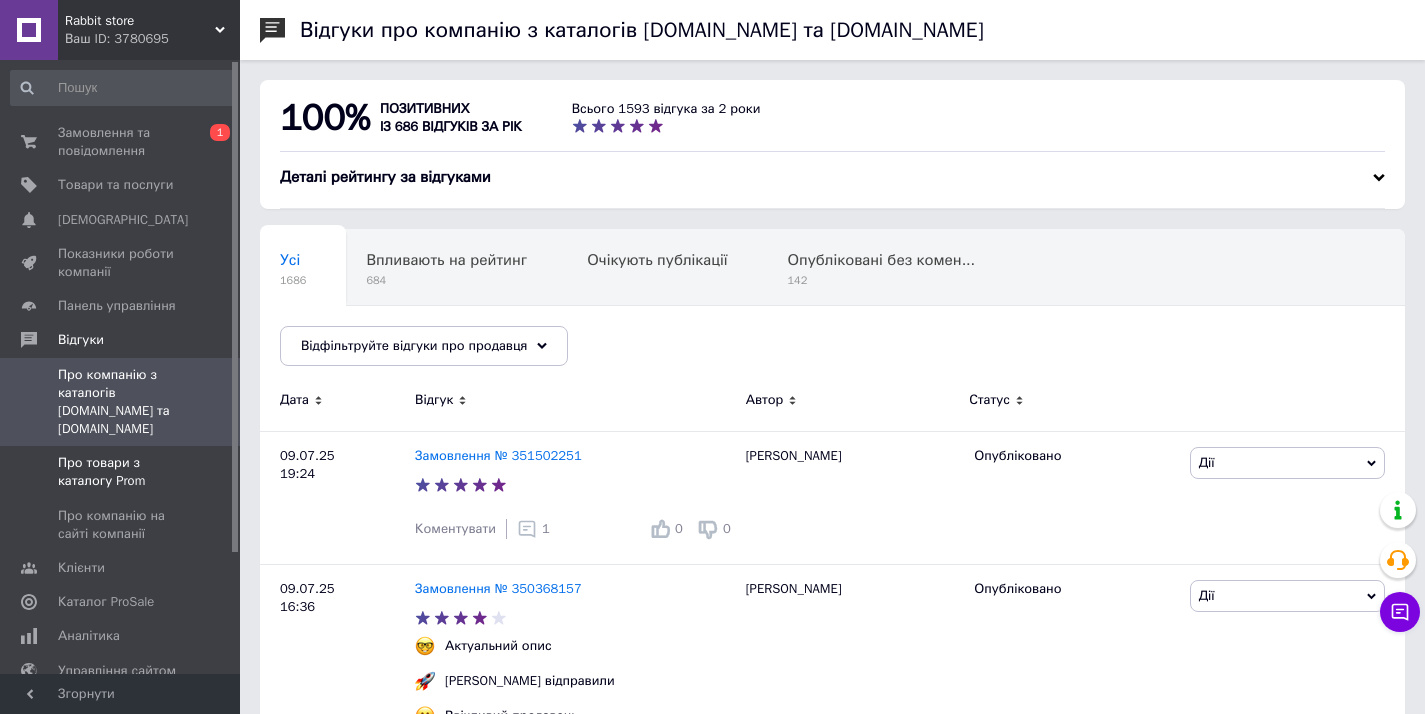 click on "Про товари з каталогу Prom" at bounding box center (123, 472) 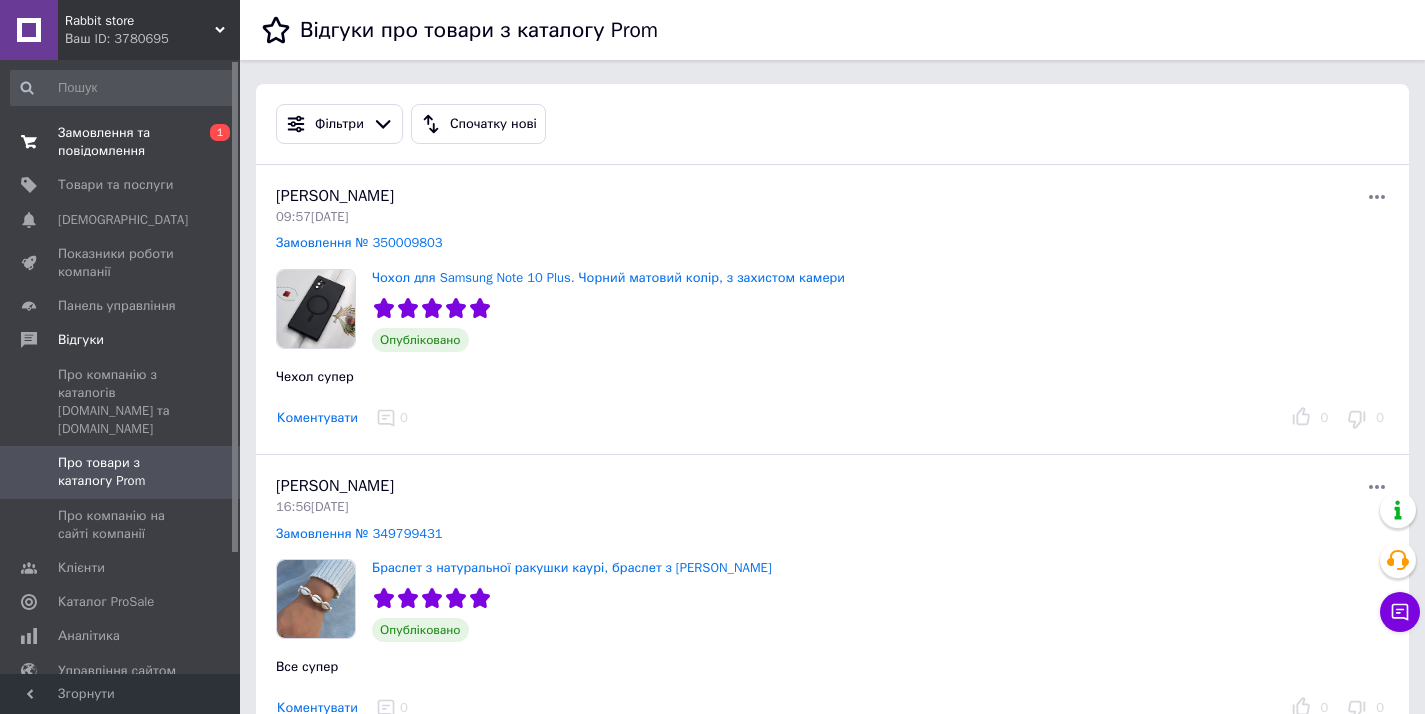 click on "Замовлення та повідомлення" at bounding box center (121, 142) 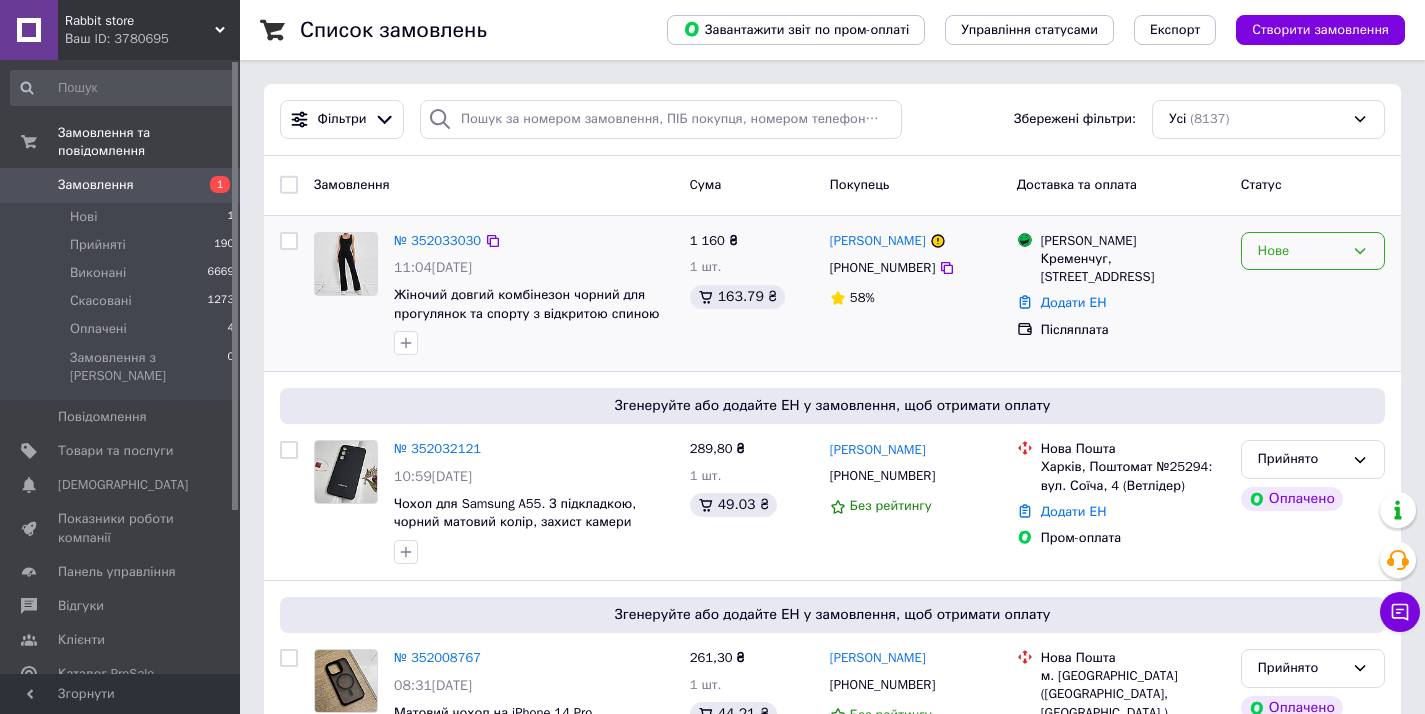 click on "Нове" at bounding box center (1301, 251) 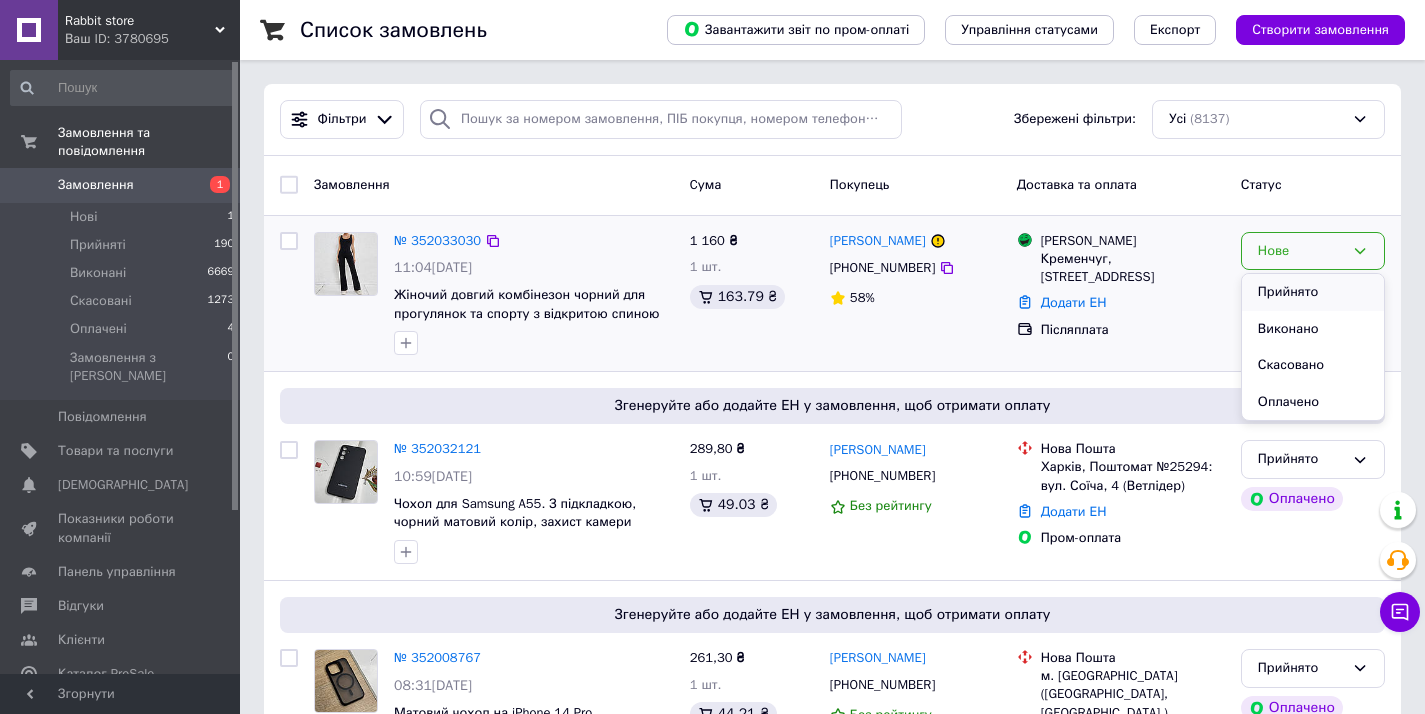 click on "Прийнято" at bounding box center [1313, 292] 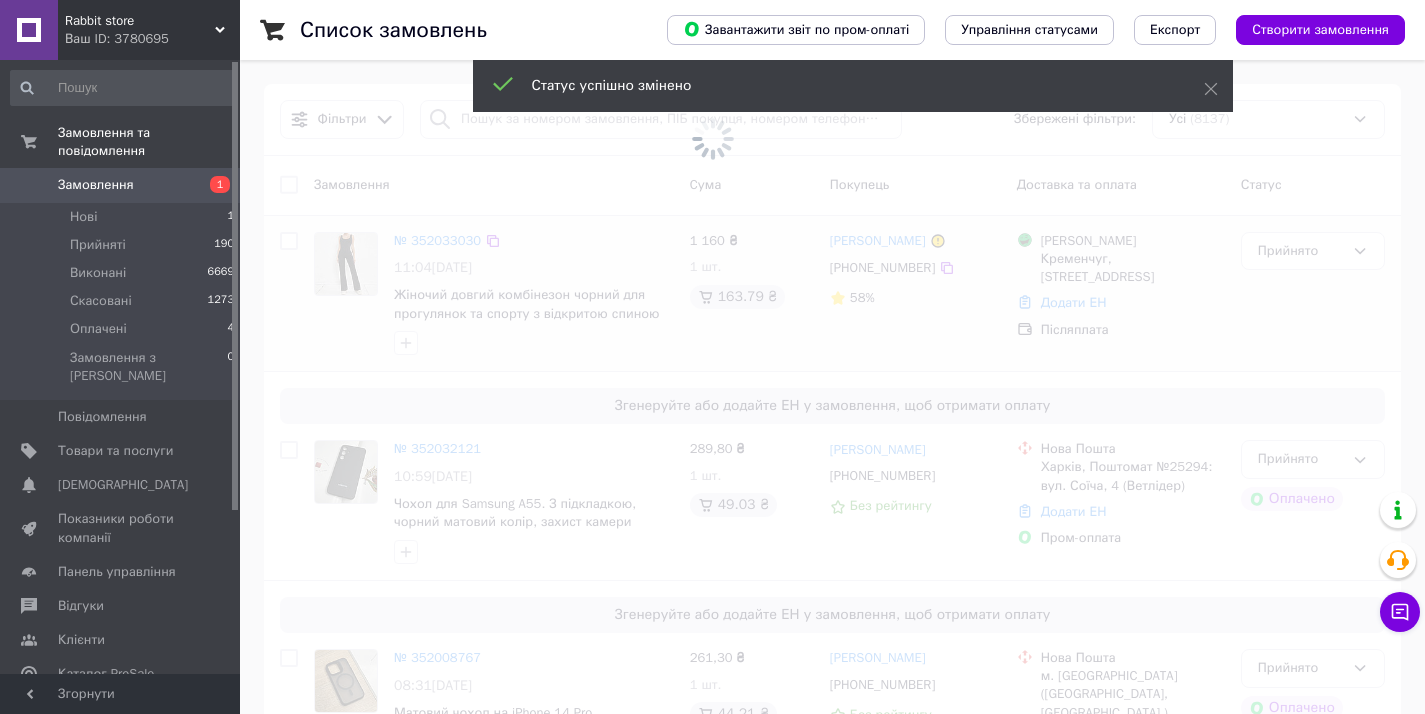 click at bounding box center [712, 138] 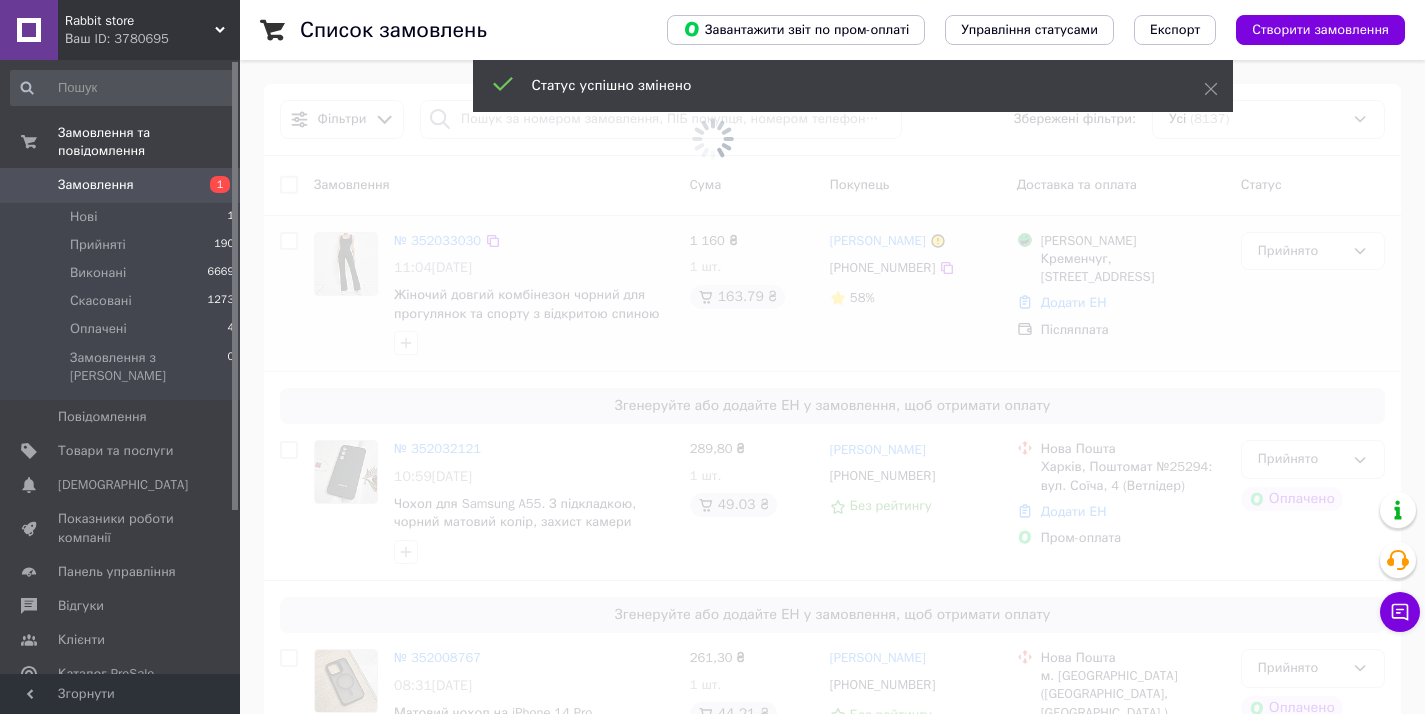 click at bounding box center (712, 138) 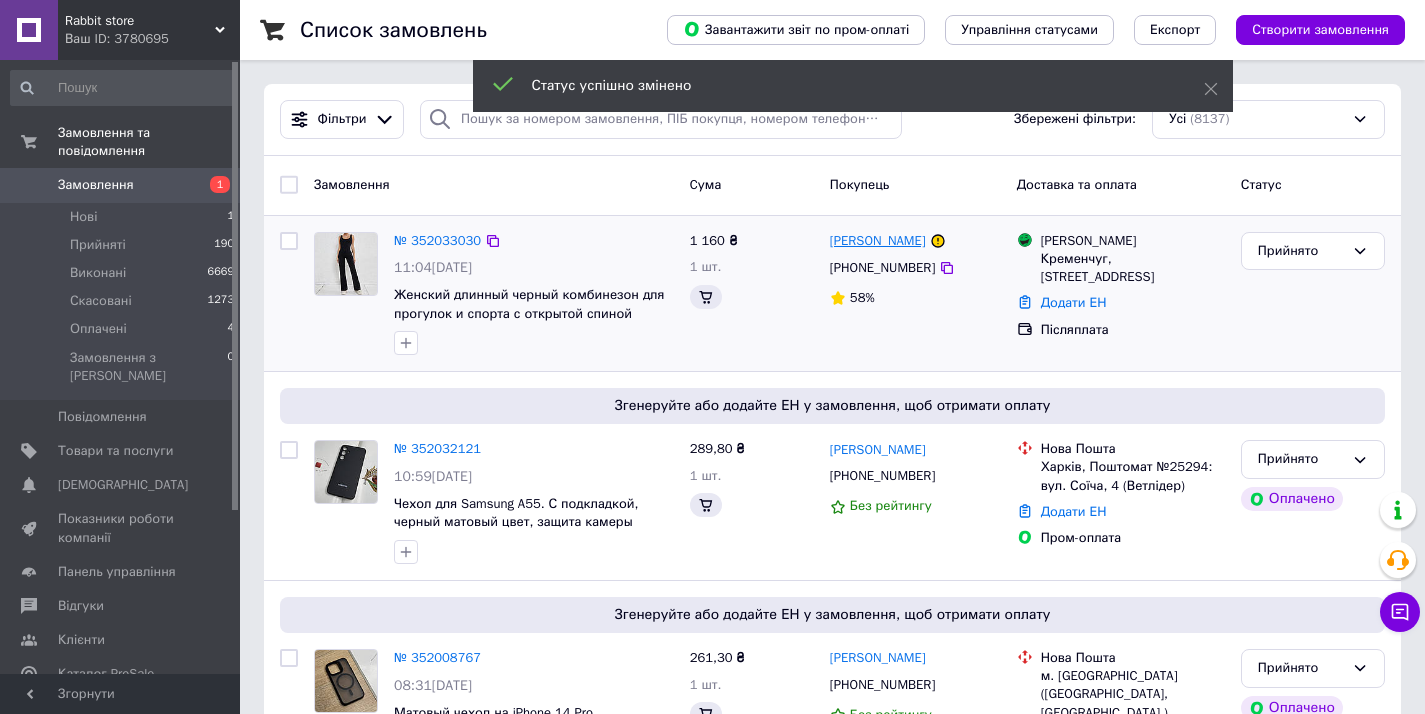 click on "[PERSON_NAME]" at bounding box center (878, 241) 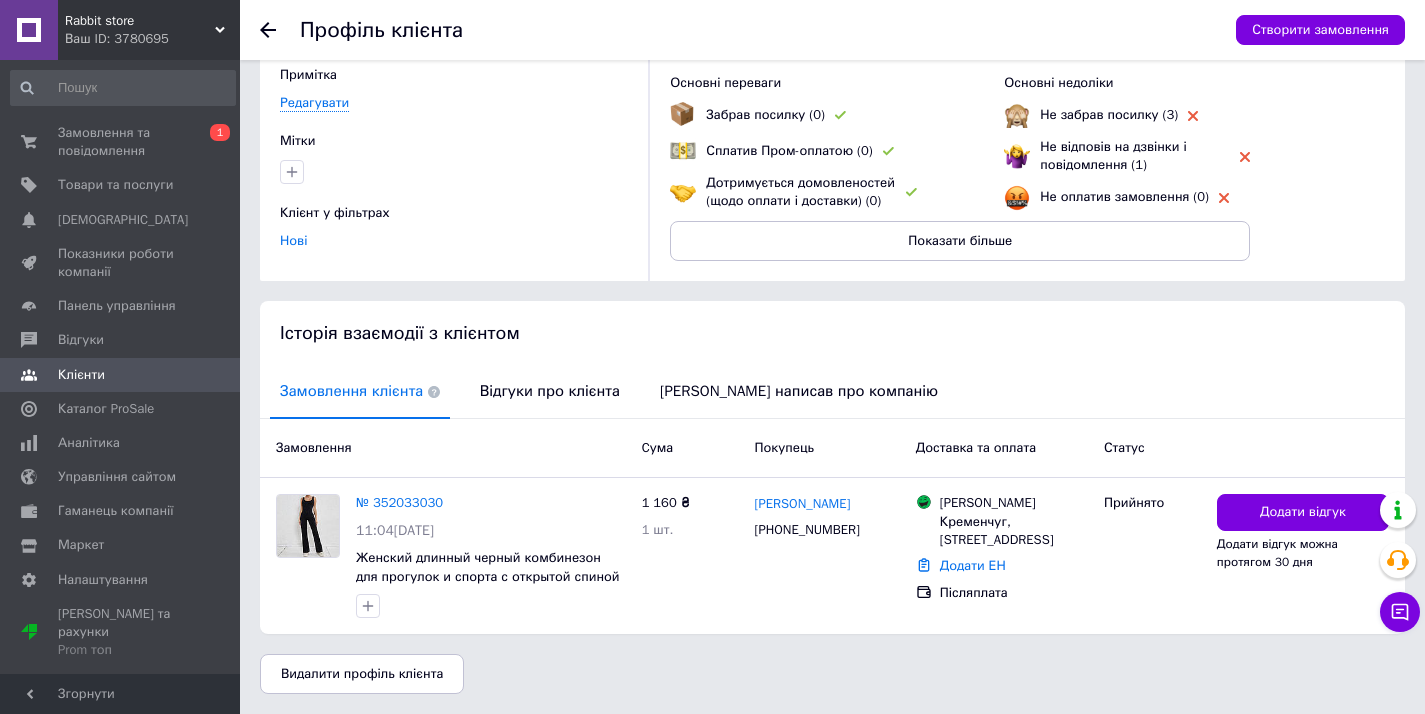 click on "Замовлення" at bounding box center [451, 448] 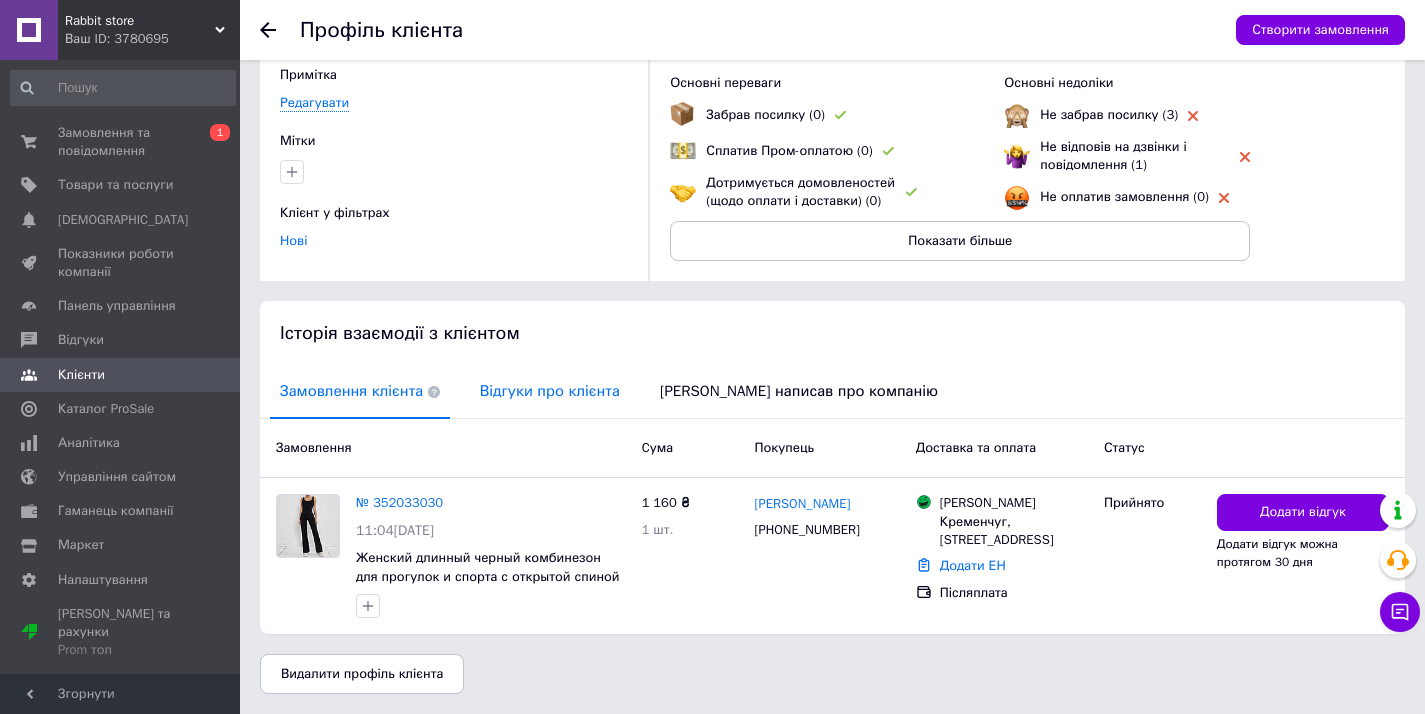 click on "Відгуки про клієнта" at bounding box center (550, 391) 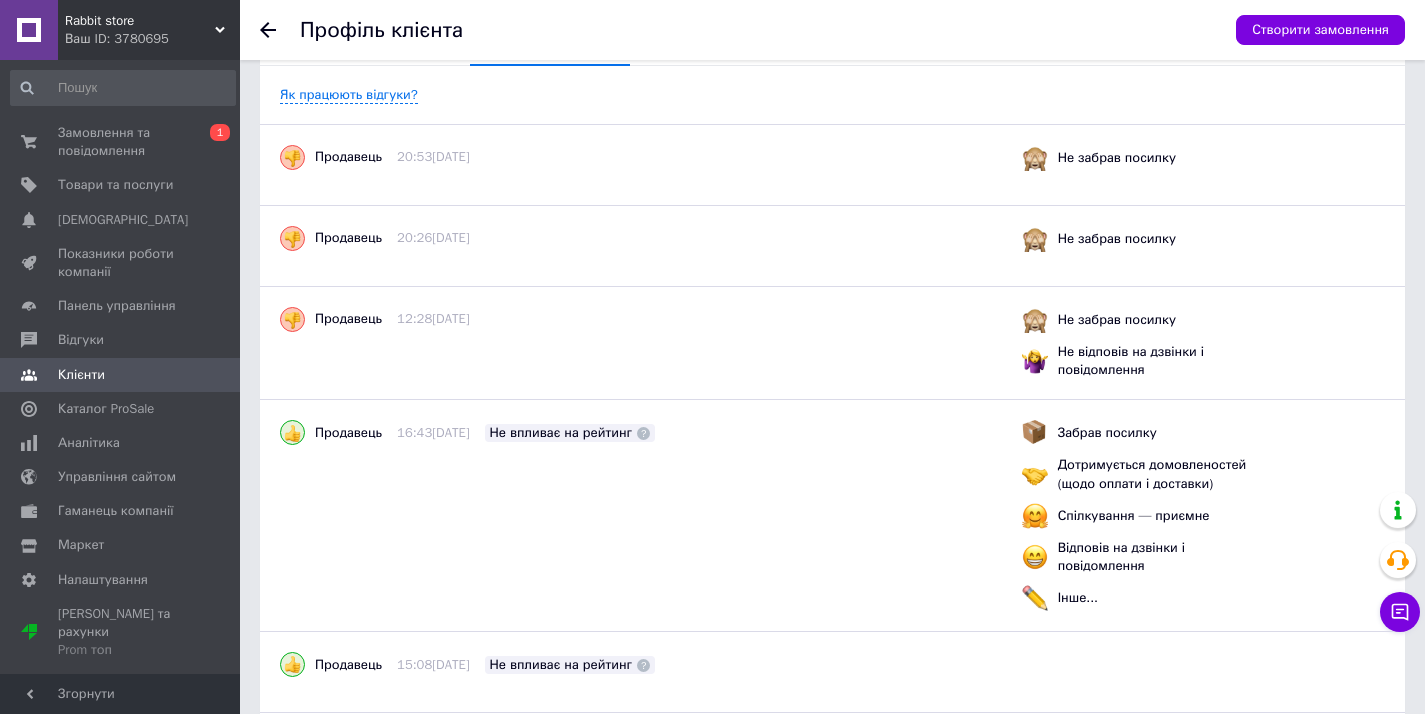 scroll, scrollTop: 0, scrollLeft: 0, axis: both 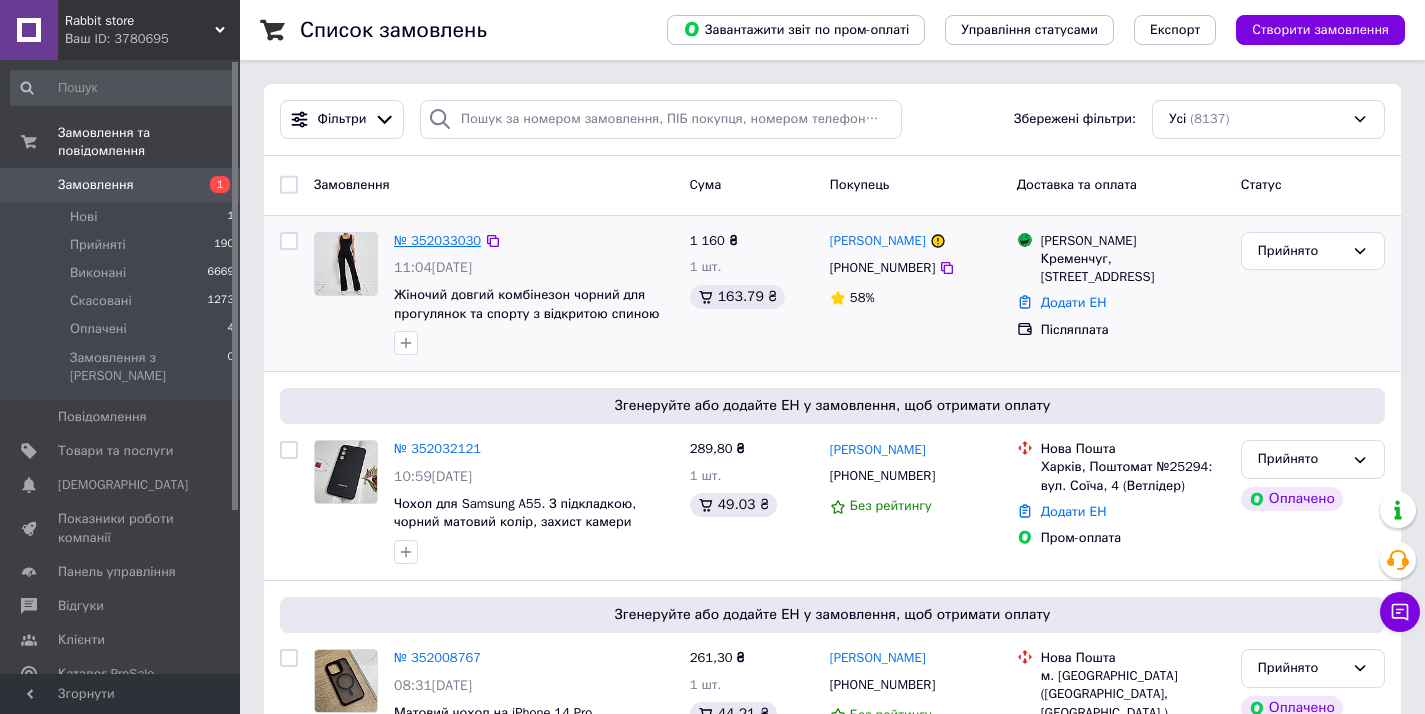 click on "№ 352033030" at bounding box center [437, 240] 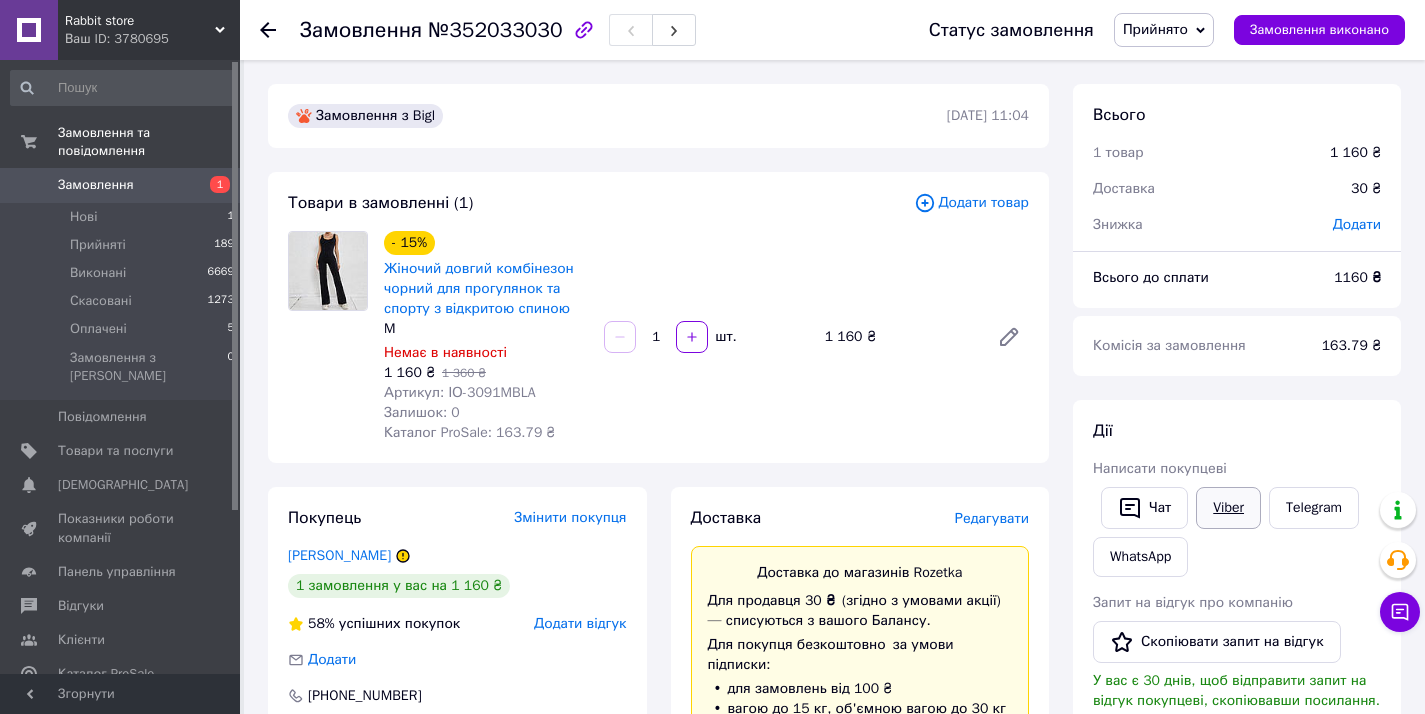 click on "Viber" at bounding box center [1228, 508] 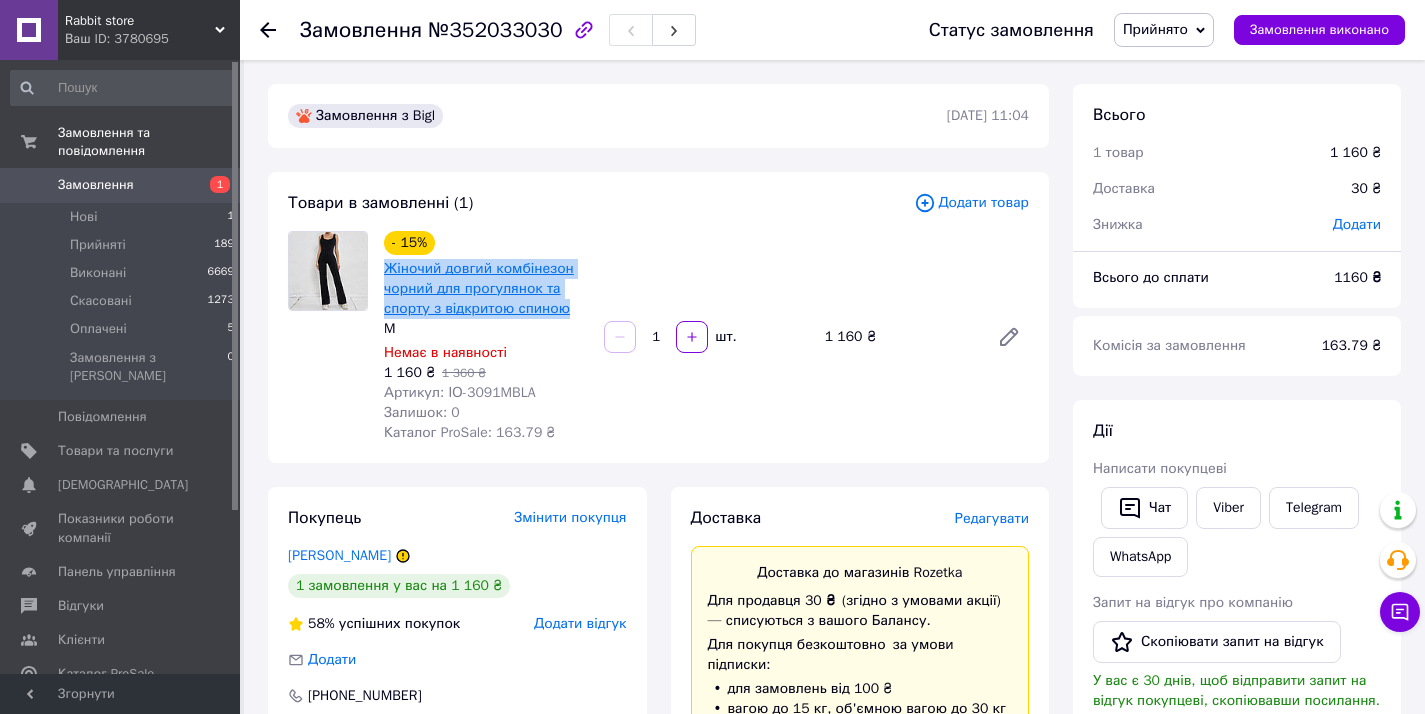 drag, startPoint x: 580, startPoint y: 306, endPoint x: 385, endPoint y: 262, distance: 199.90248 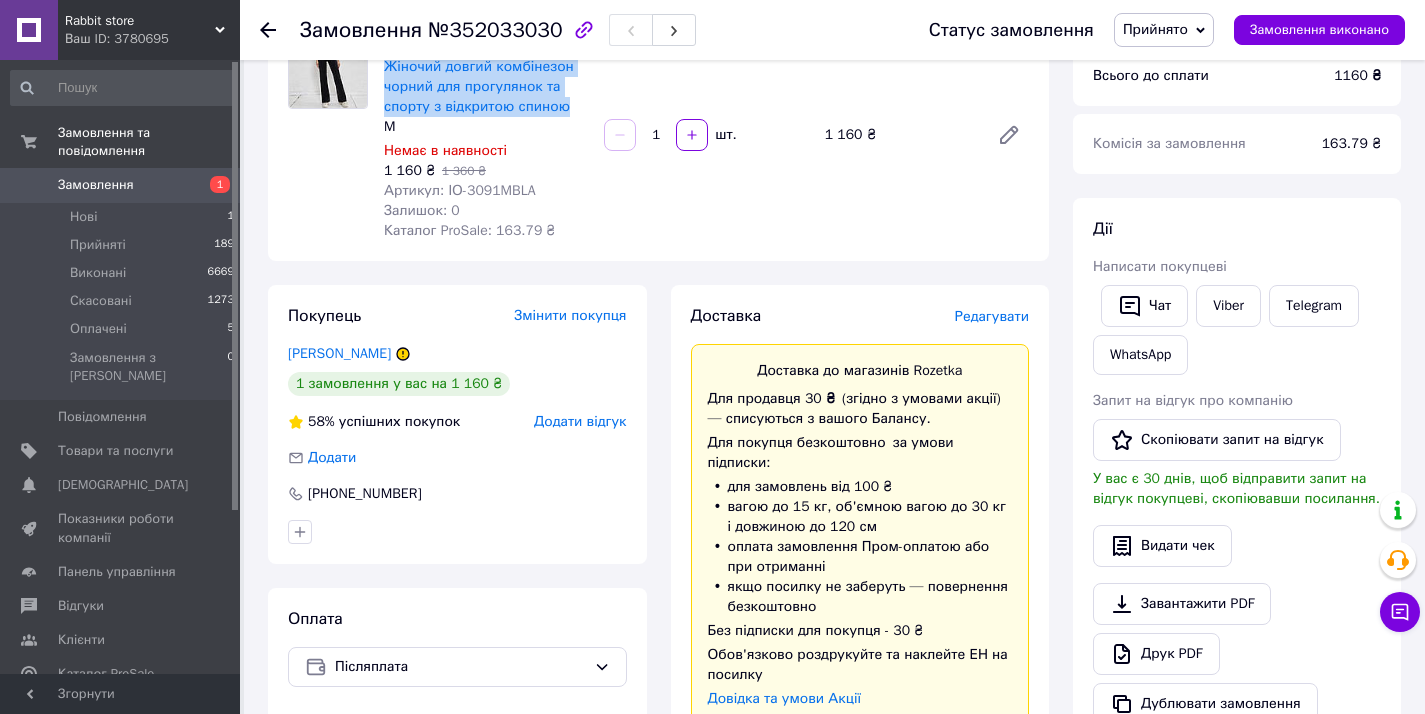 scroll, scrollTop: 15, scrollLeft: 0, axis: vertical 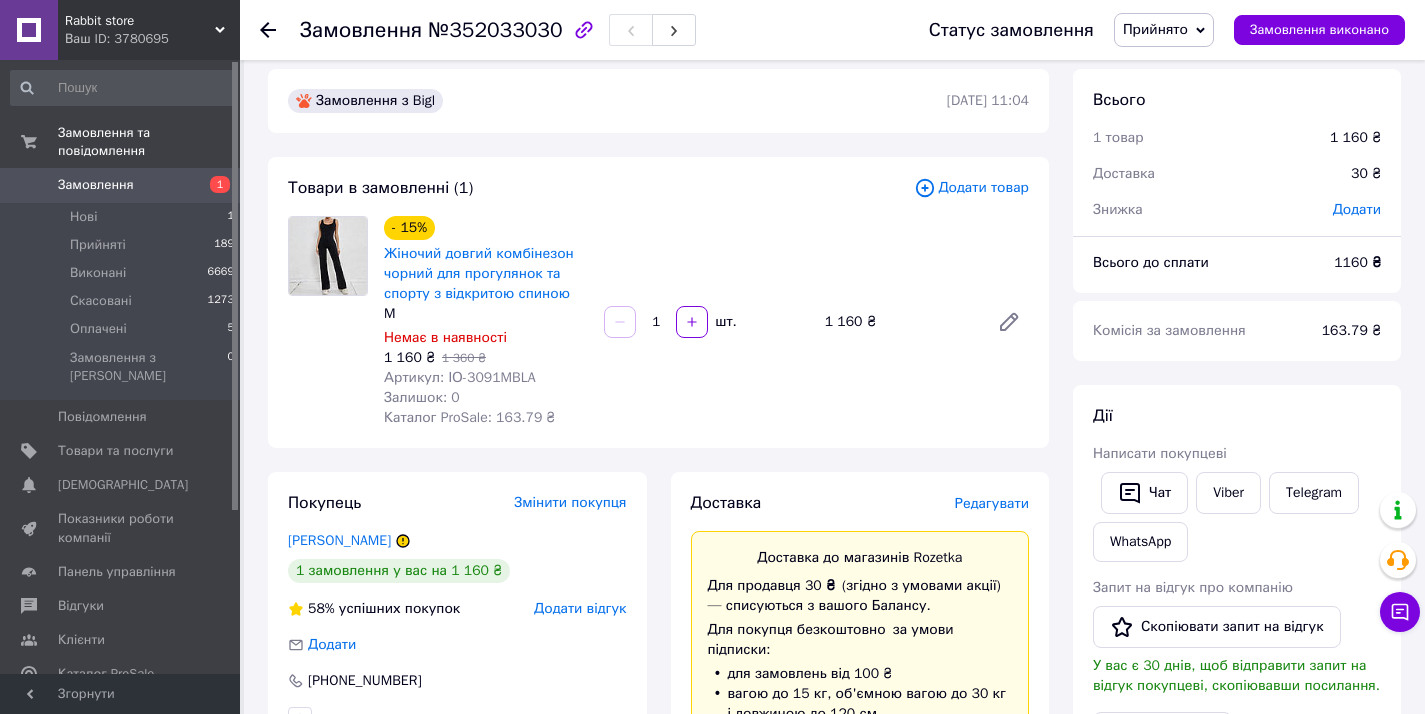 click on "Товари в замовленні (1) Додати товар - 15% Жіночий довгий комбінезон чорний для прогулянок та спорту з відкритою спиною M Немає в наявності 1 160 ₴   1 360 ₴ Артикул: ІО-3091MBLA Залишок: 0 Каталог ProSale: 163.79 ₴  1   шт. 1 160 ₴" at bounding box center (658, 302) 